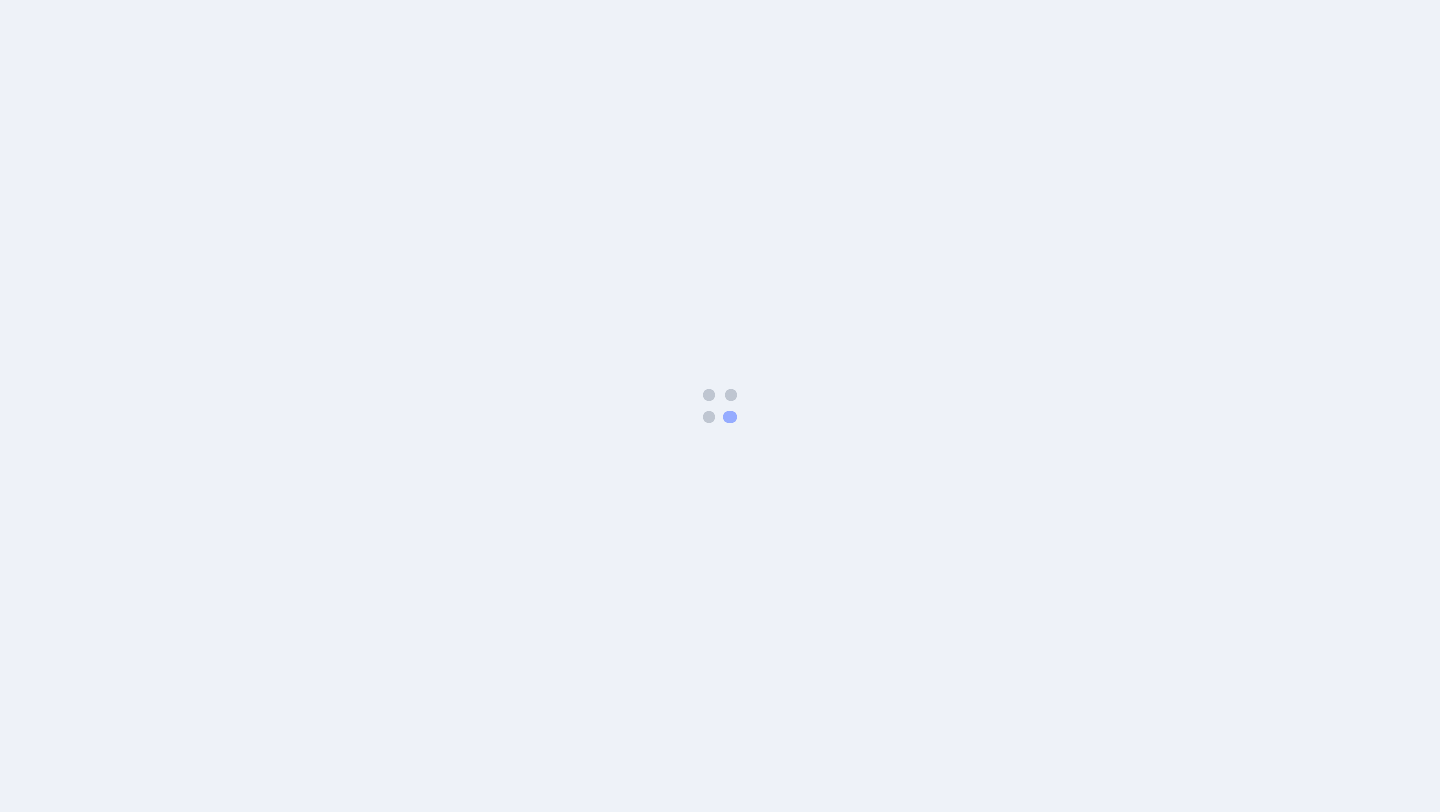 scroll, scrollTop: 0, scrollLeft: 0, axis: both 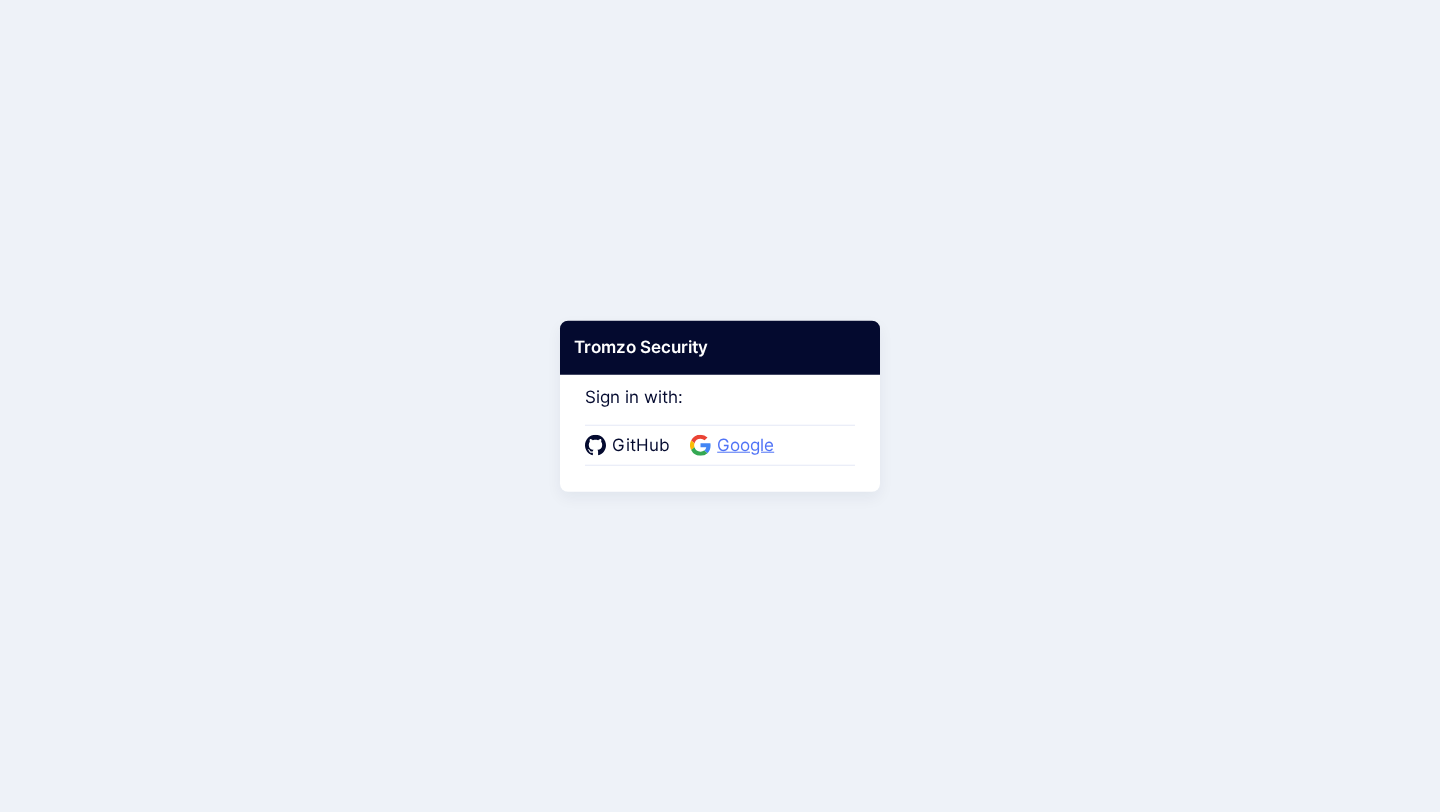 click on "Google" at bounding box center [745, 446] 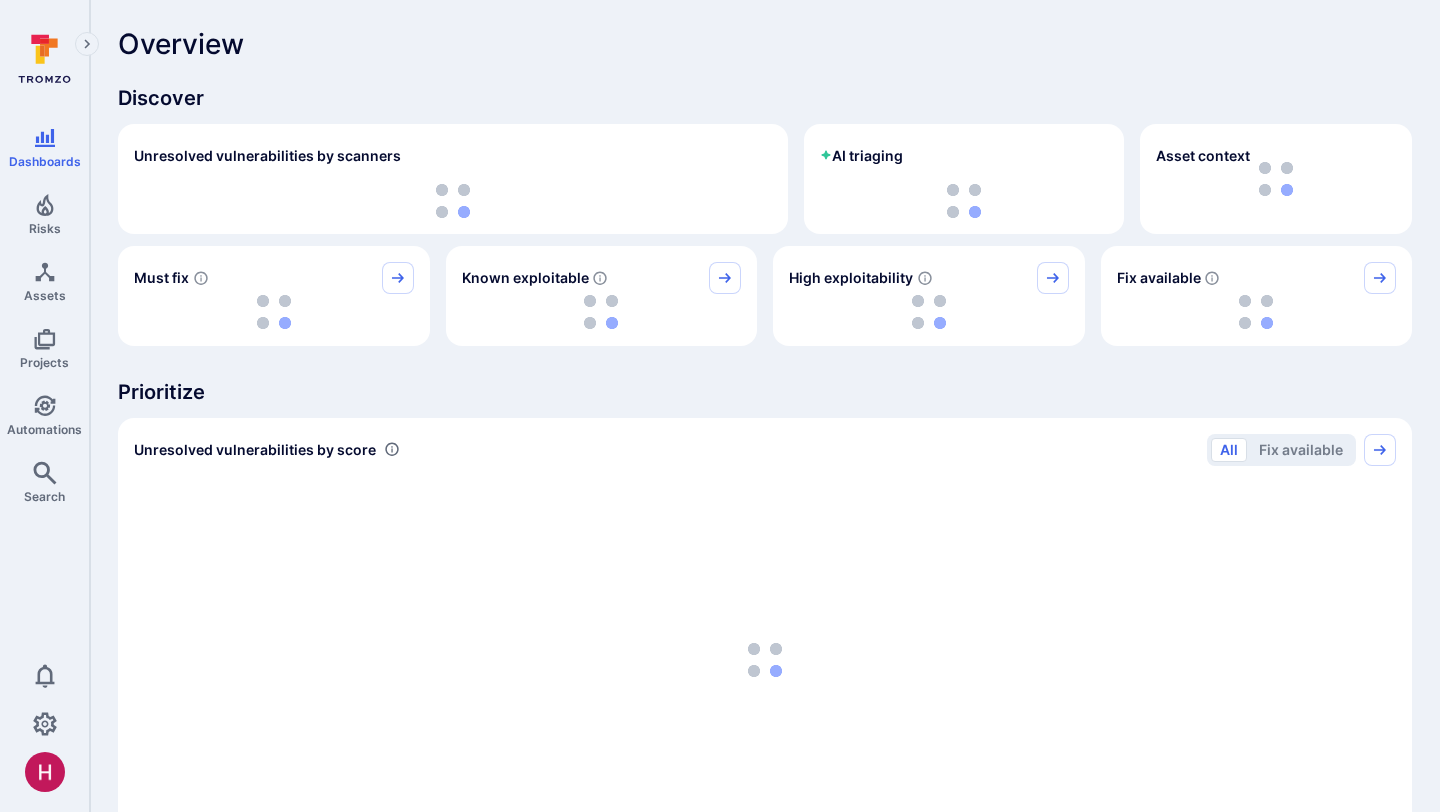 scroll, scrollTop: 0, scrollLeft: 0, axis: both 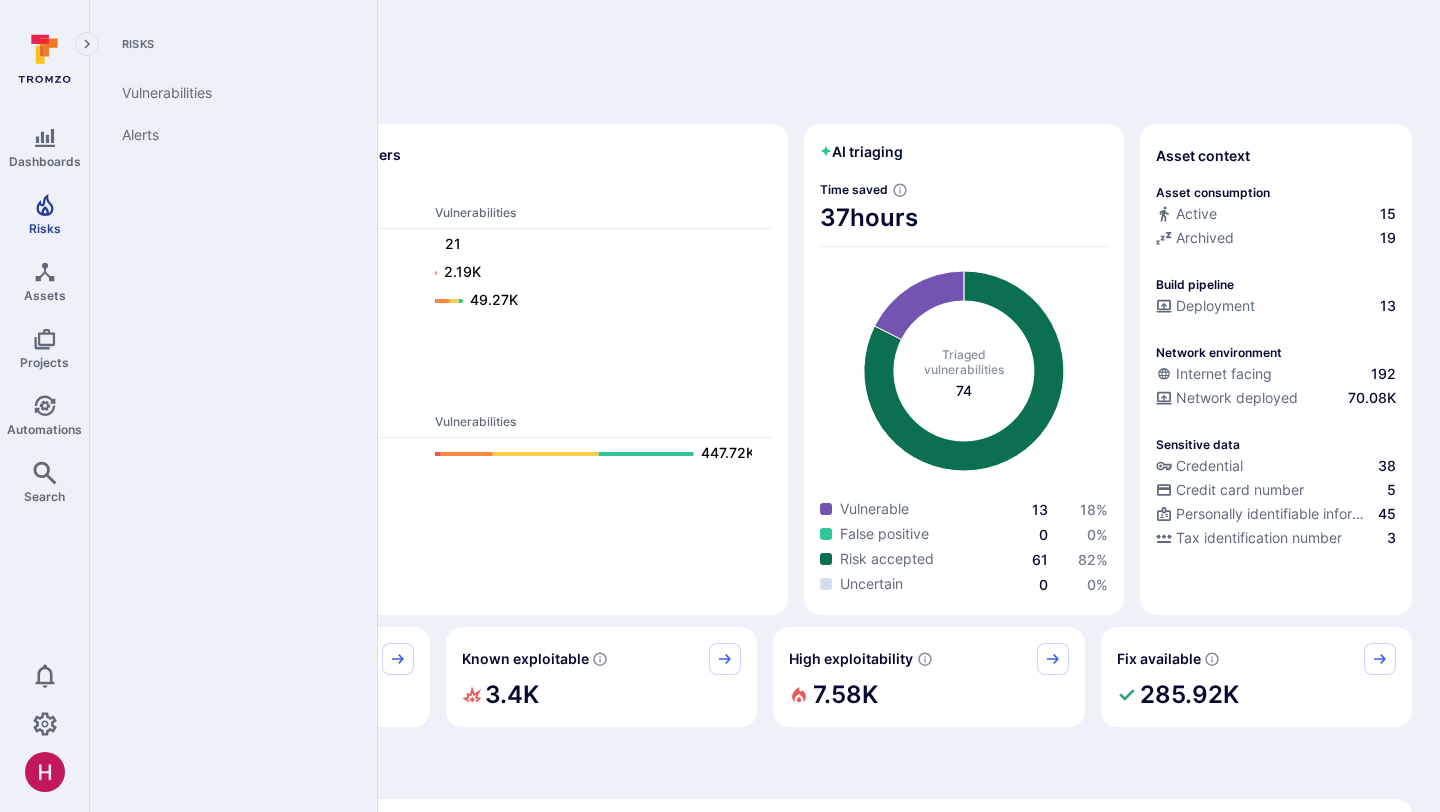click at bounding box center (45, 205) 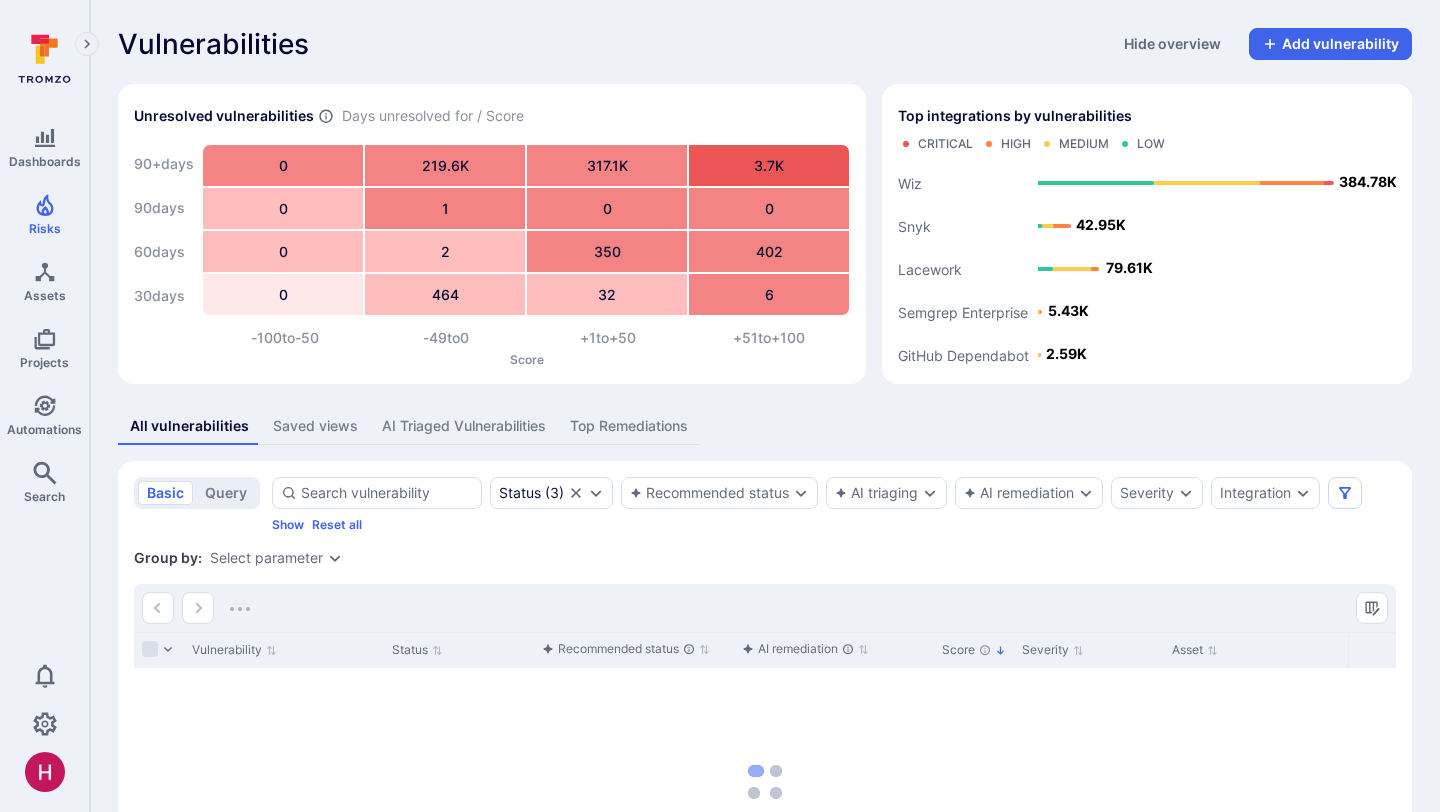 click on "AI Triaged Vulnerabilities" at bounding box center (464, 426) 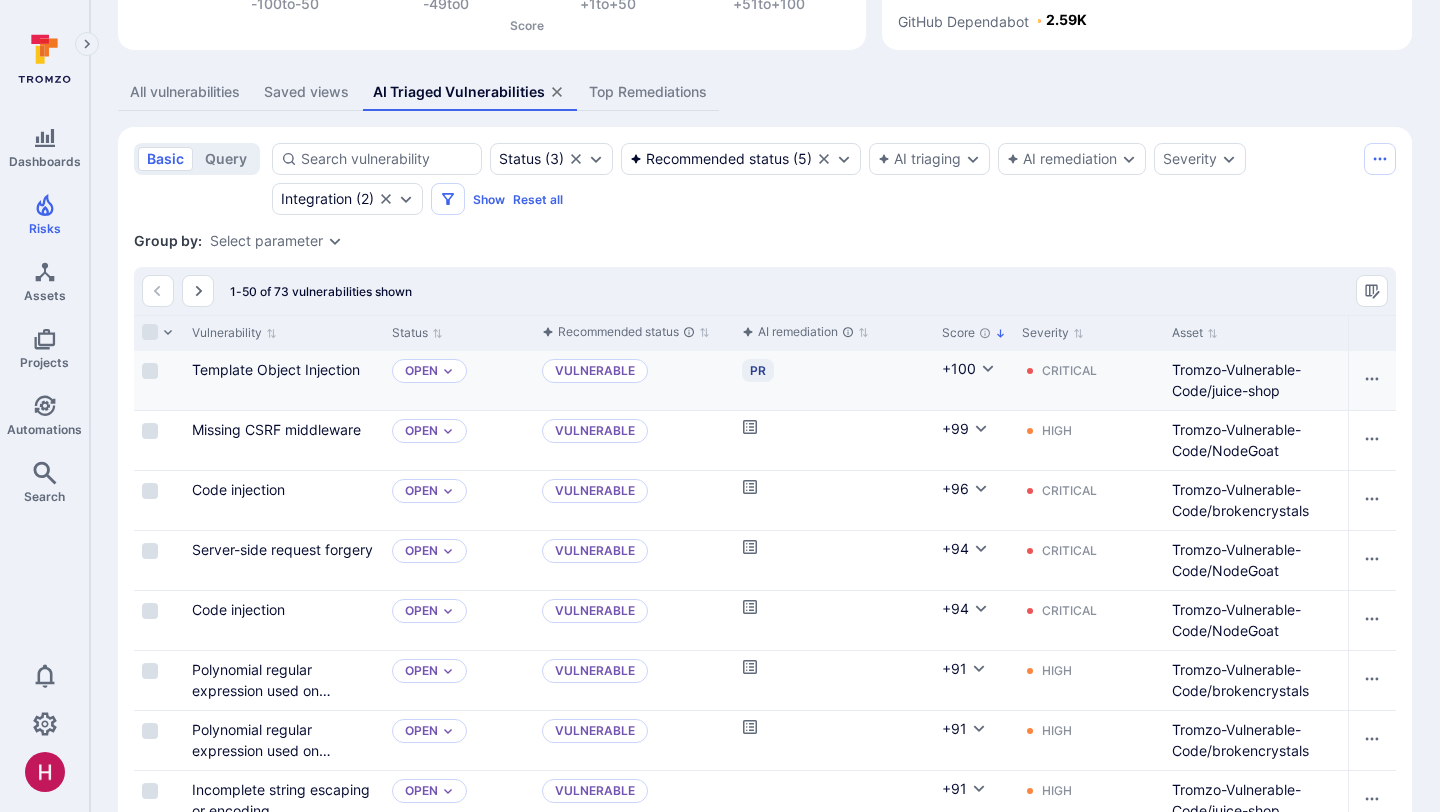 scroll, scrollTop: 336, scrollLeft: 0, axis: vertical 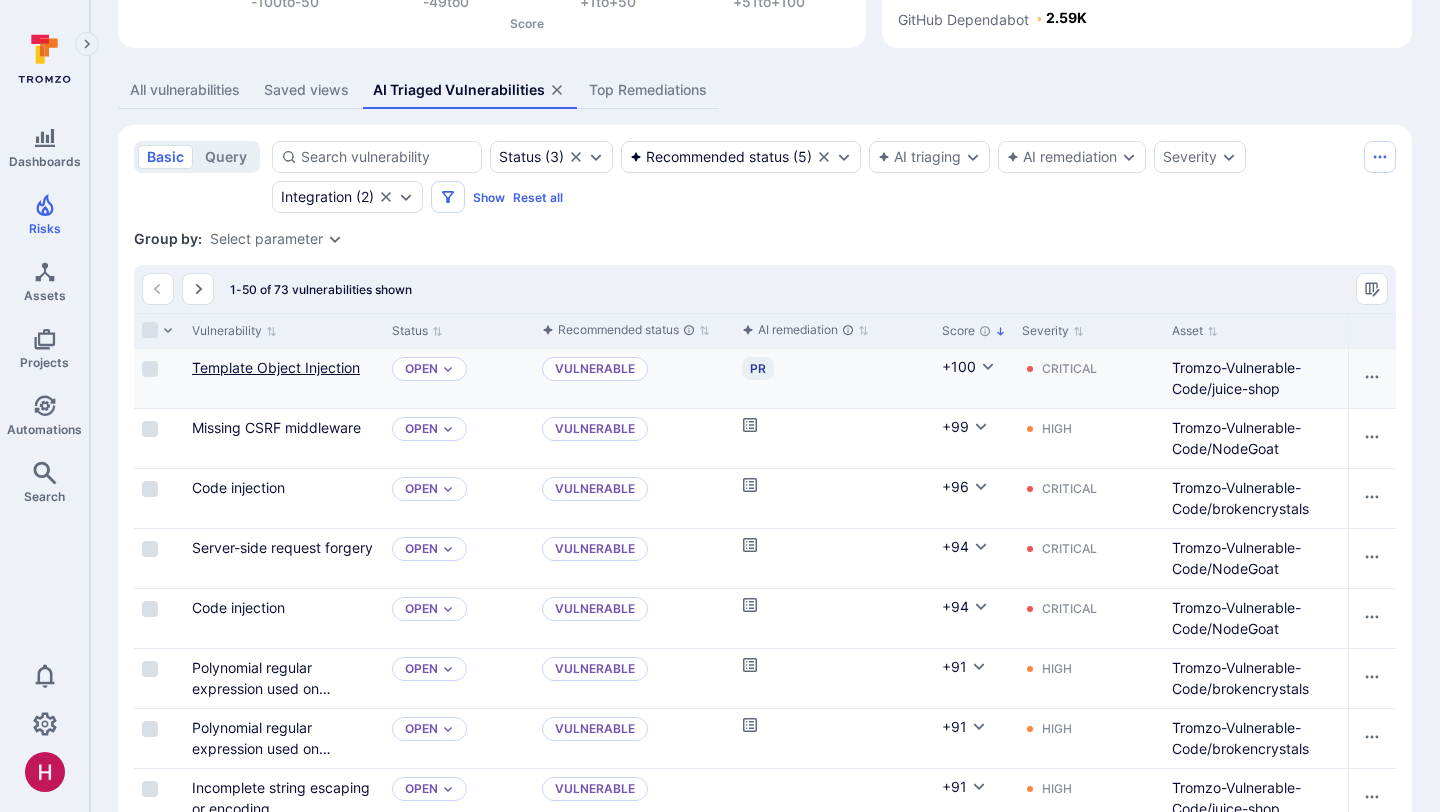click on "Template Object Injection" at bounding box center (0, 0) 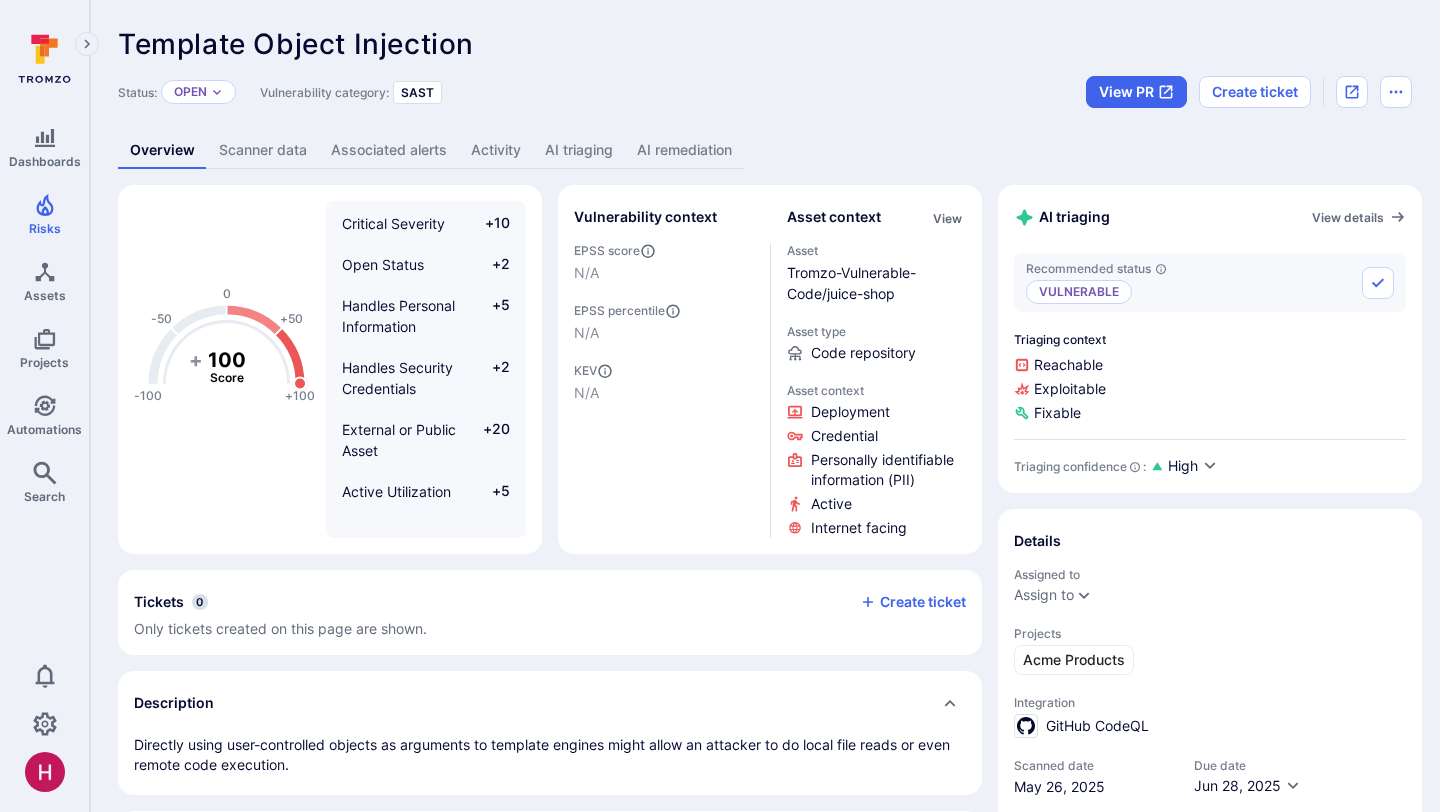 click on "AI remediation" at bounding box center [684, 150] 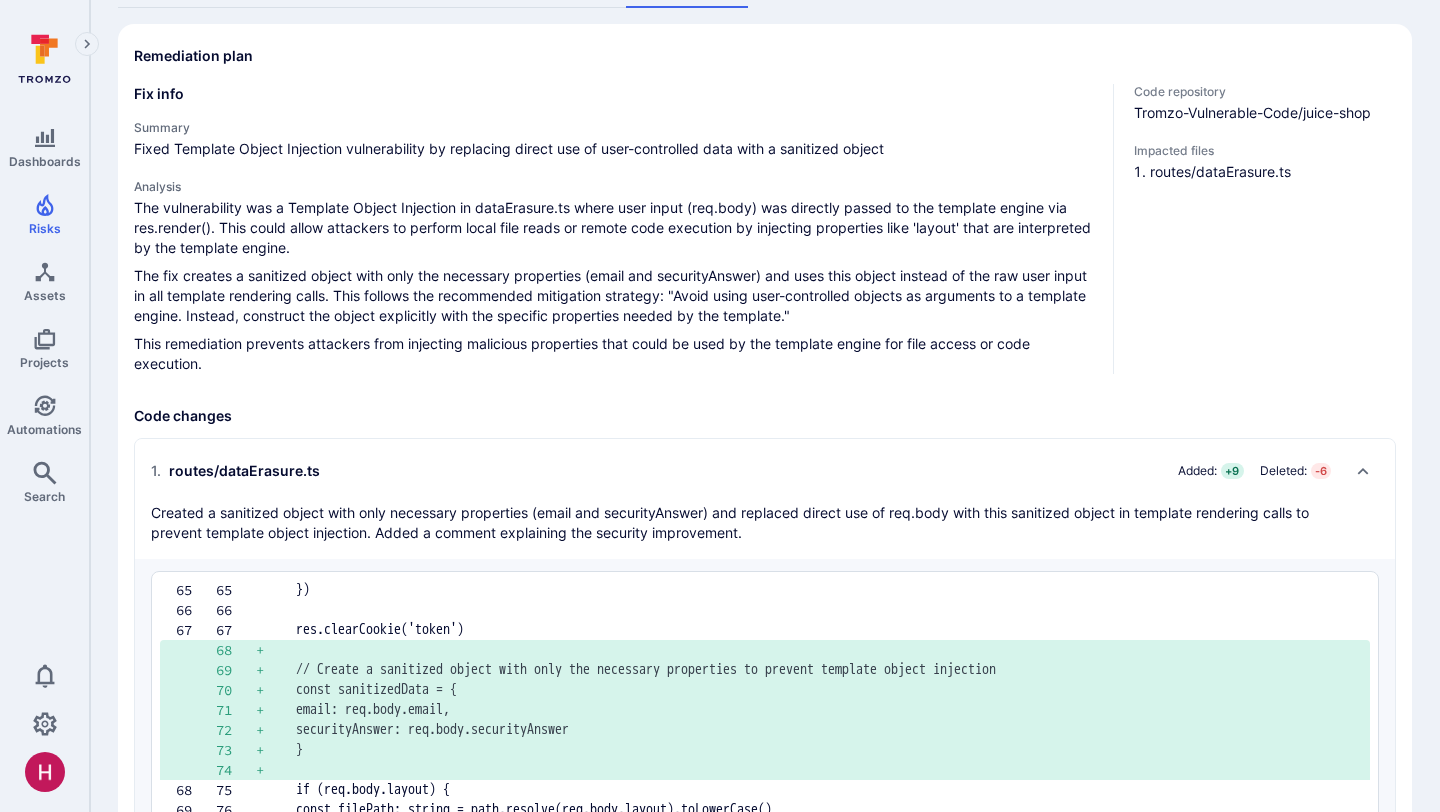 scroll, scrollTop: 0, scrollLeft: 0, axis: both 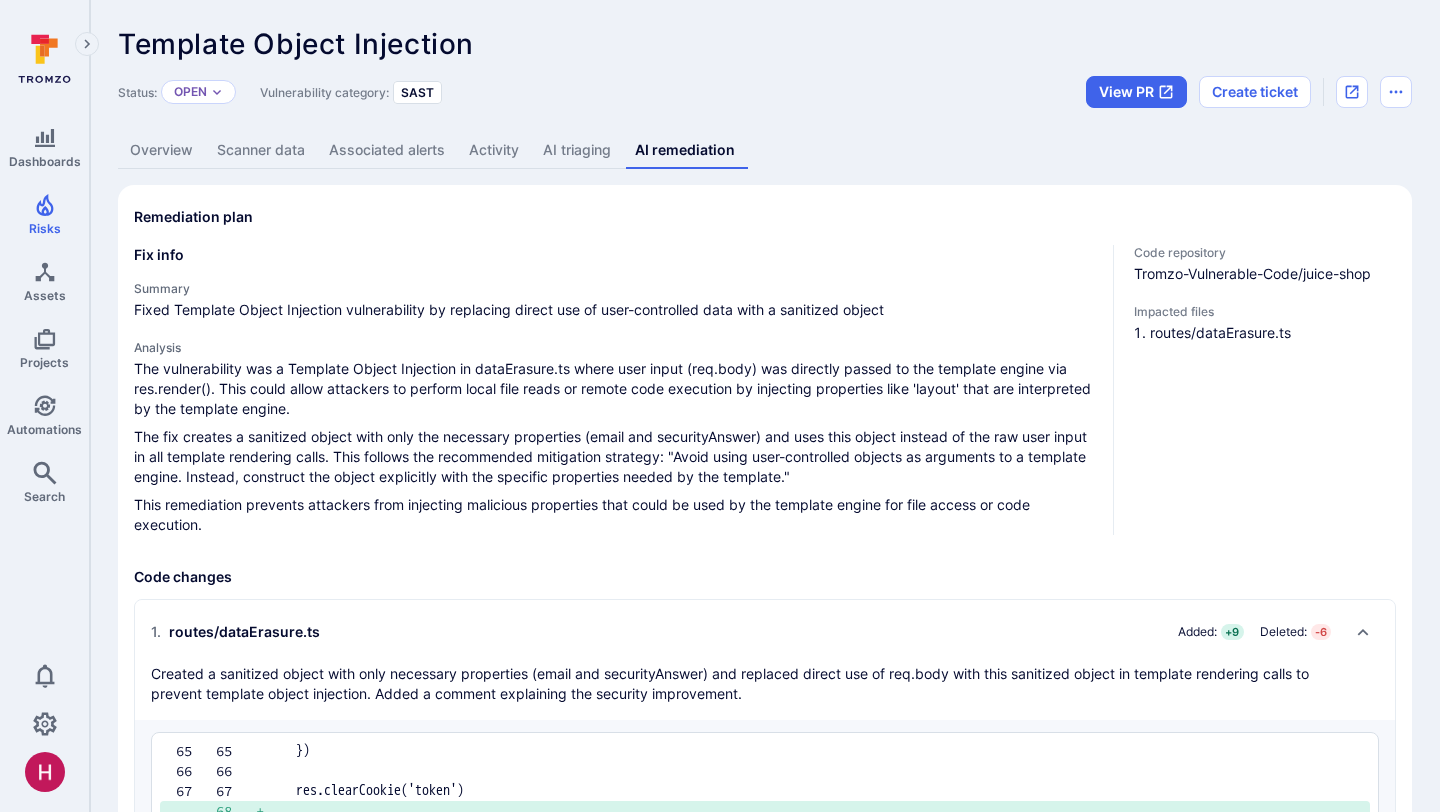 click on "AI triaging" at bounding box center (577, 150) 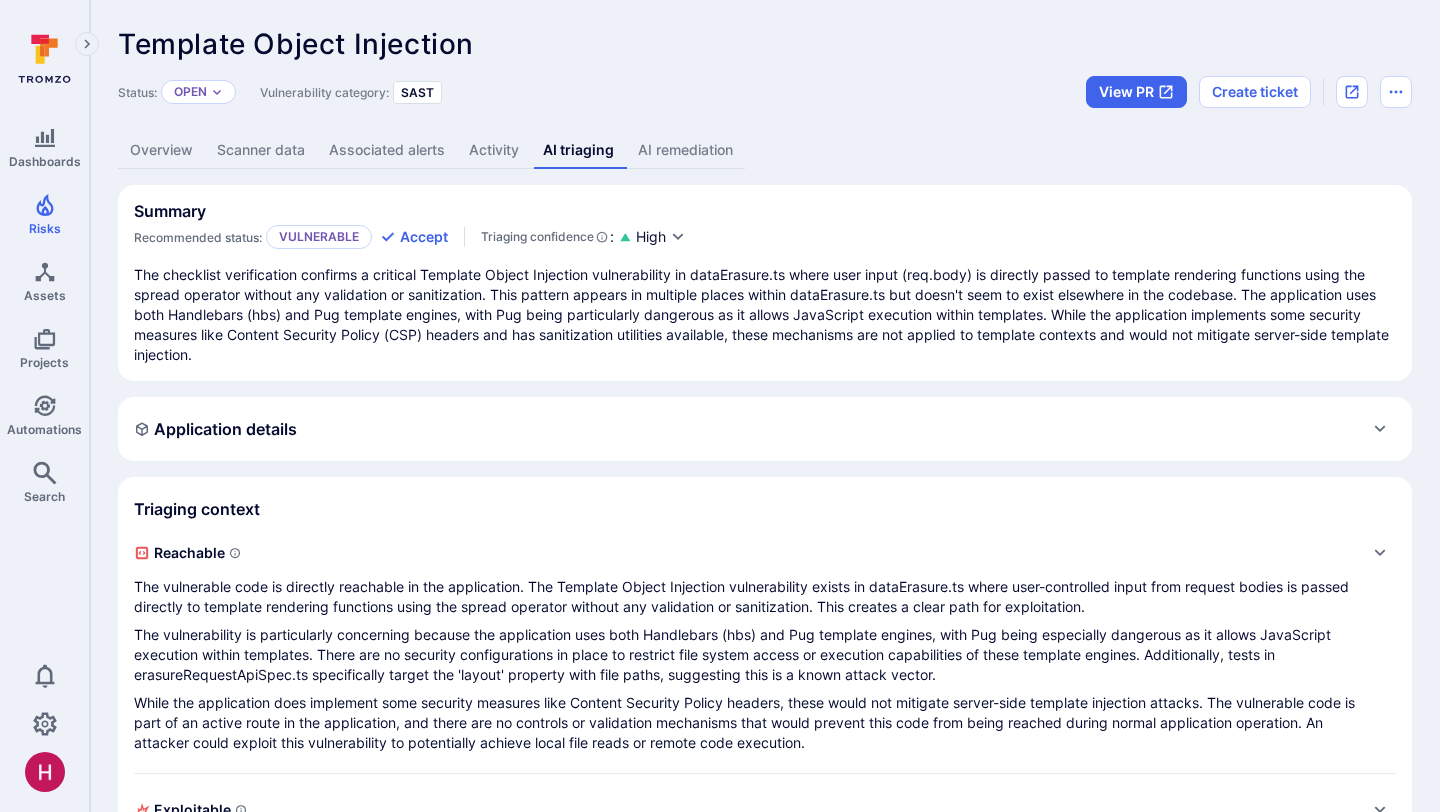 click on "Overview" at bounding box center (161, 150) 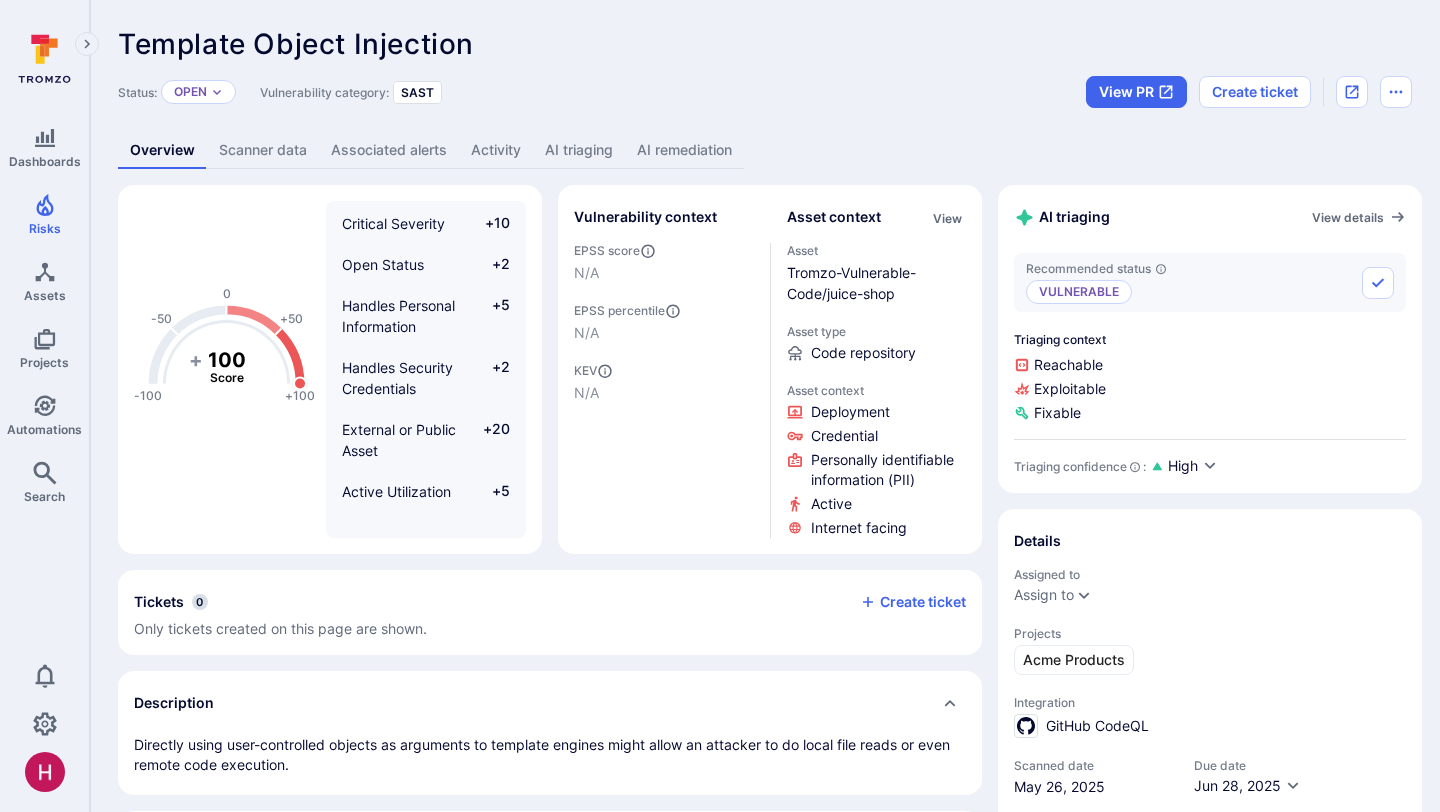 click on "AI remediation" at bounding box center (684, 150) 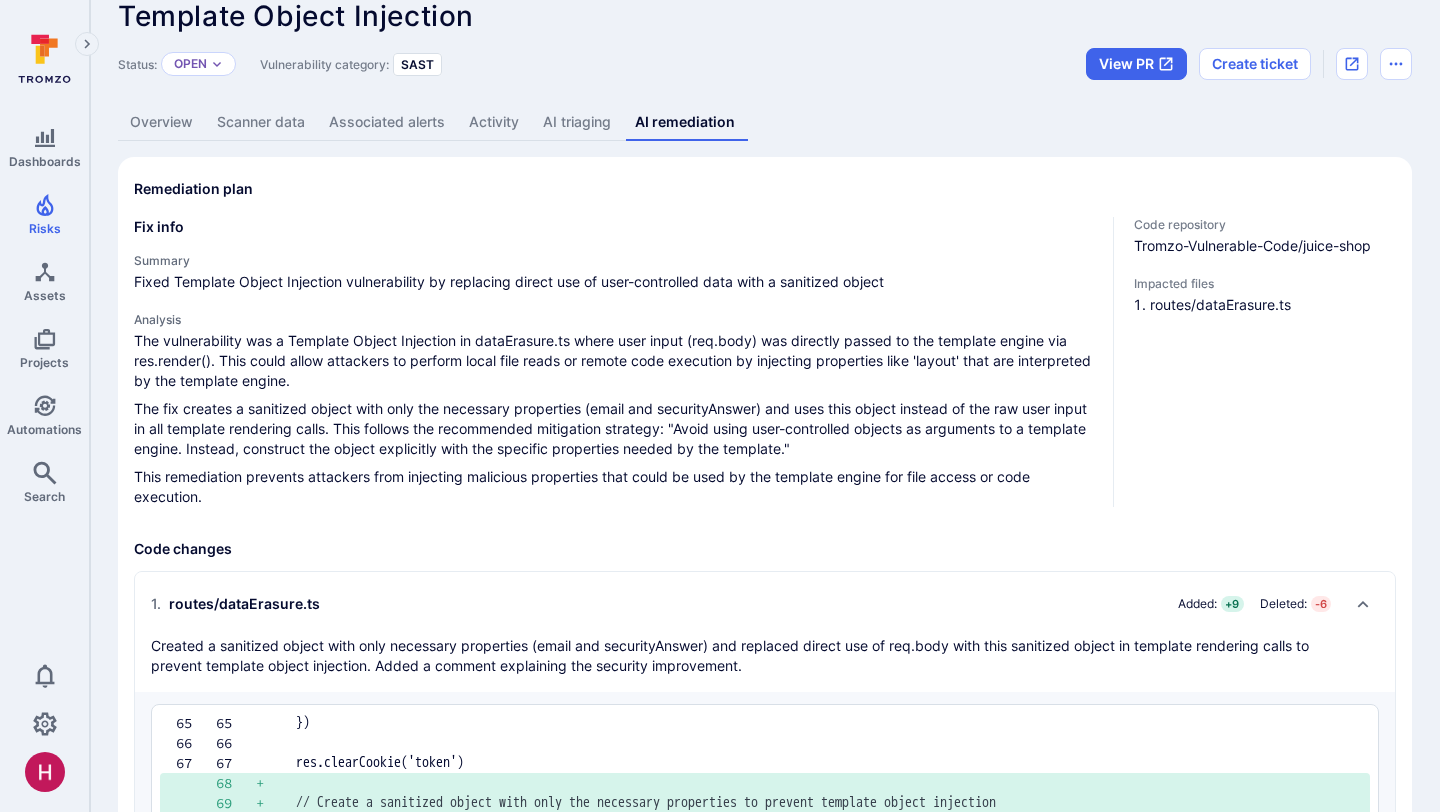 scroll, scrollTop: 0, scrollLeft: 0, axis: both 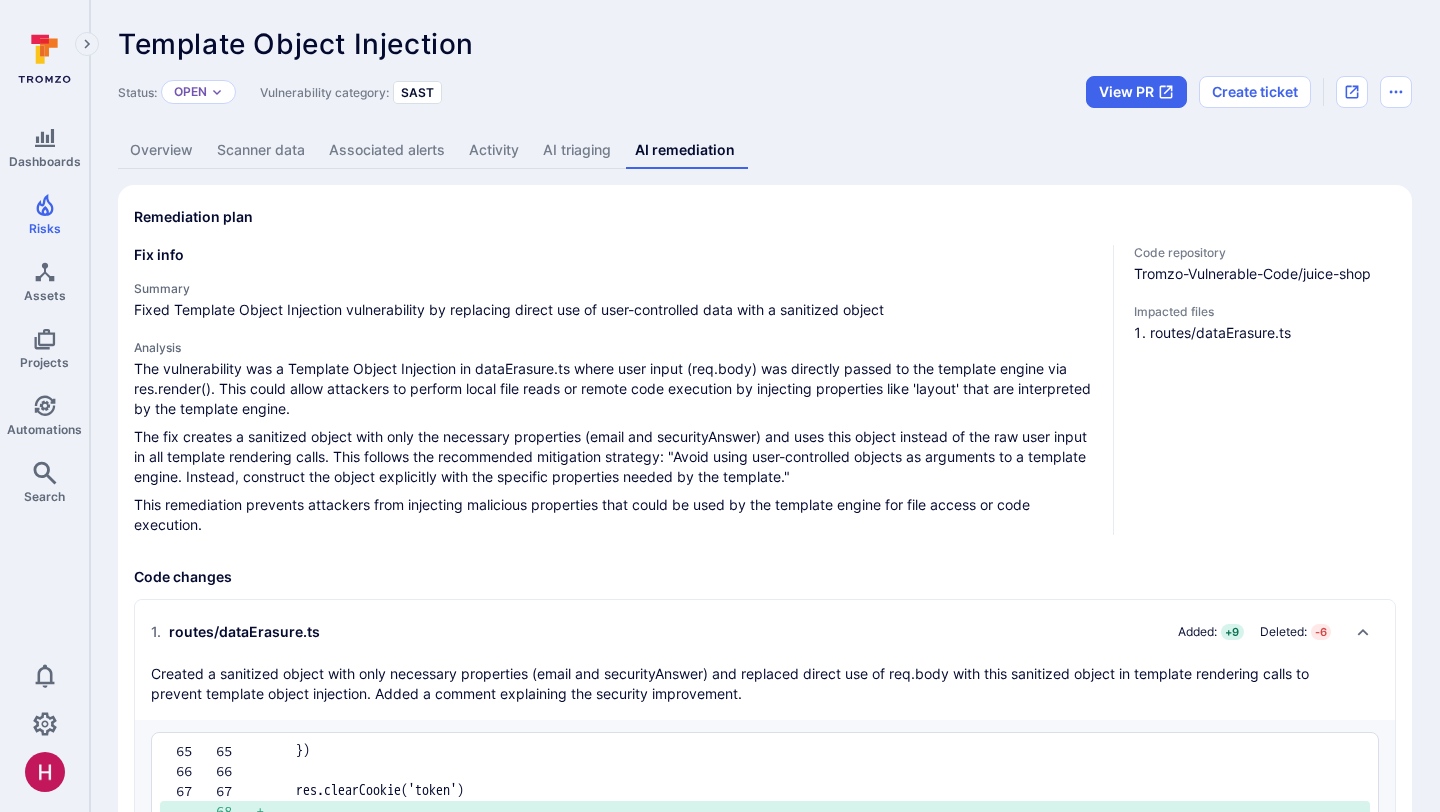 click on "Overview" at bounding box center (161, 150) 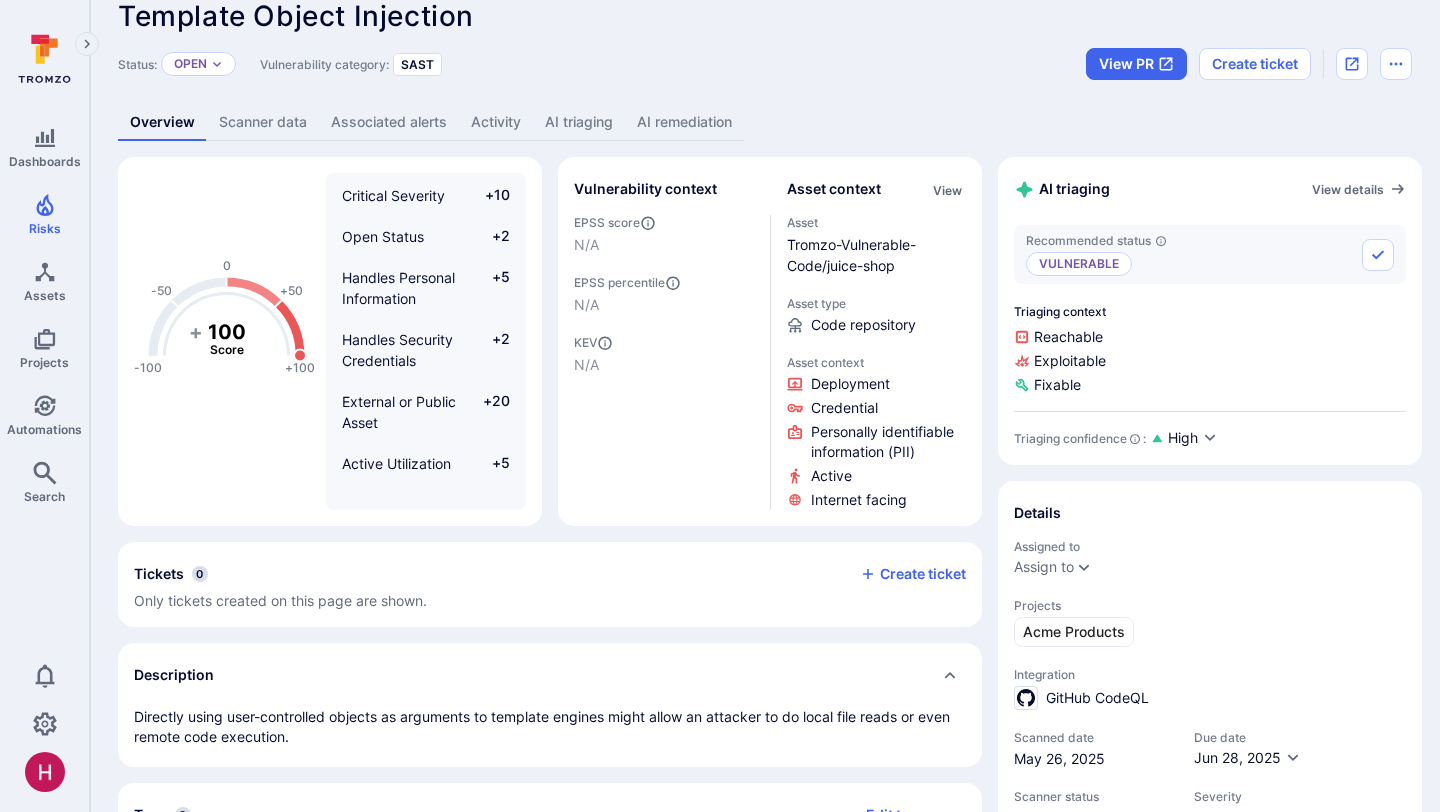 scroll, scrollTop: 34, scrollLeft: 0, axis: vertical 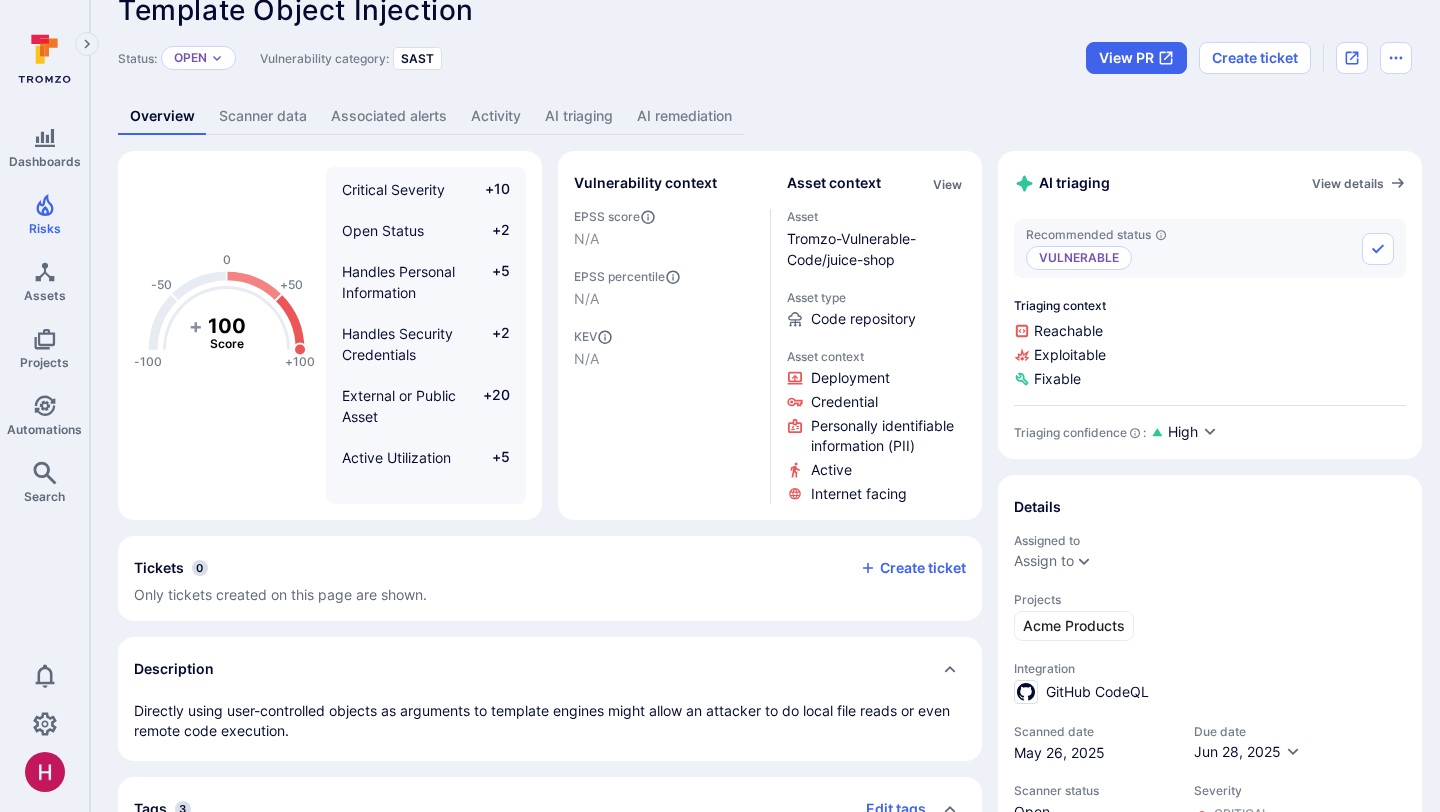 click on "AI remediation" at bounding box center (684, 116) 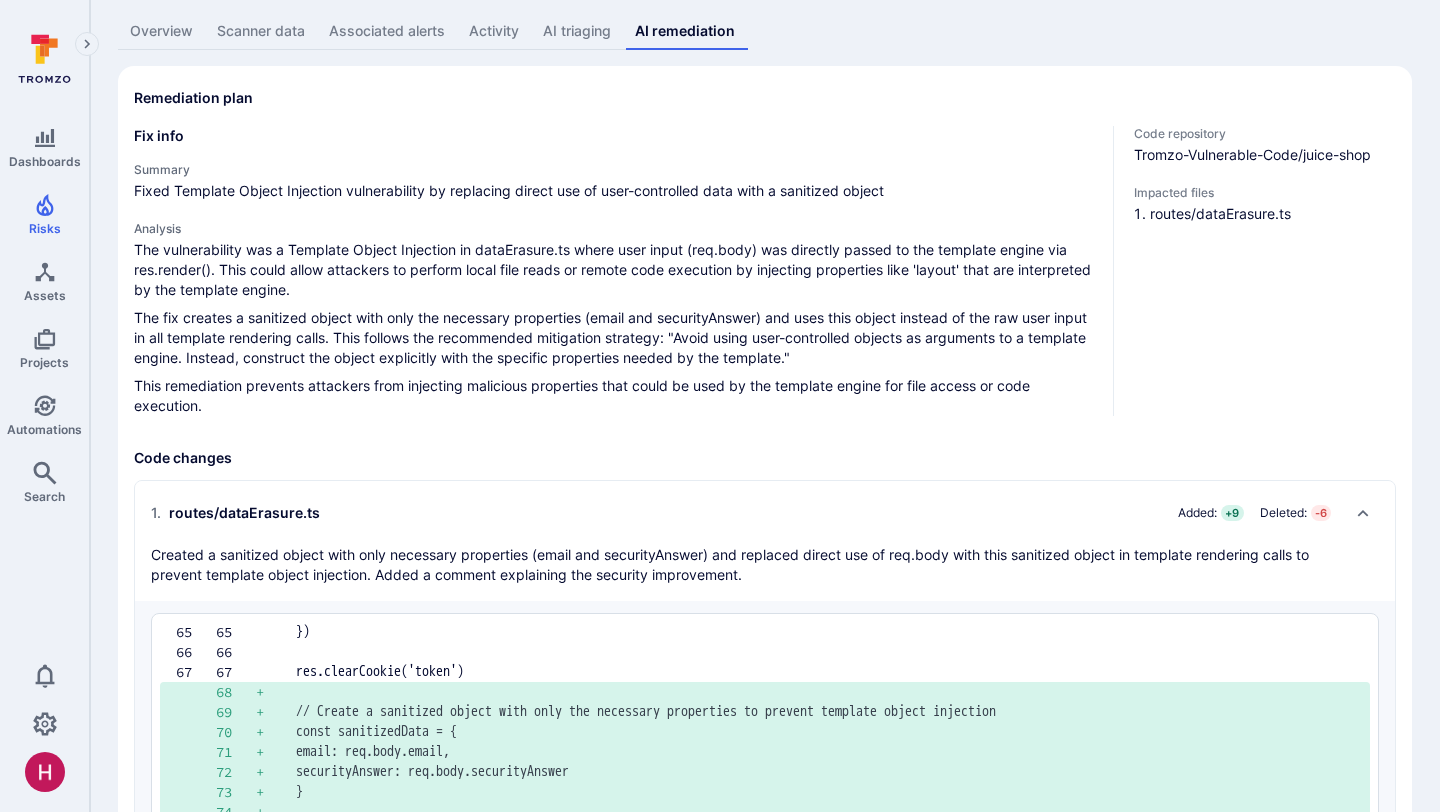 scroll, scrollTop: 0, scrollLeft: 0, axis: both 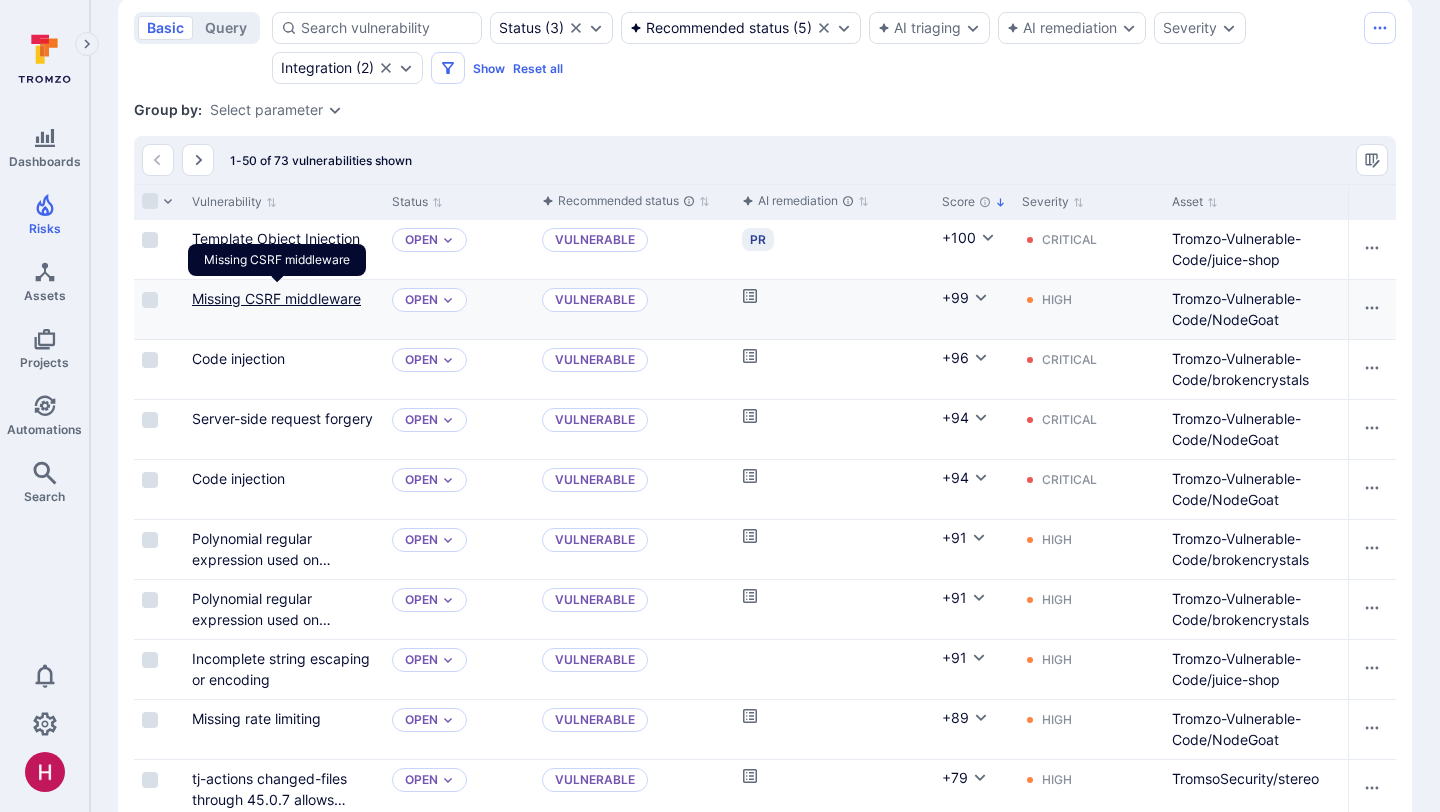 click on "Missing CSRF middleware" at bounding box center (0, 0) 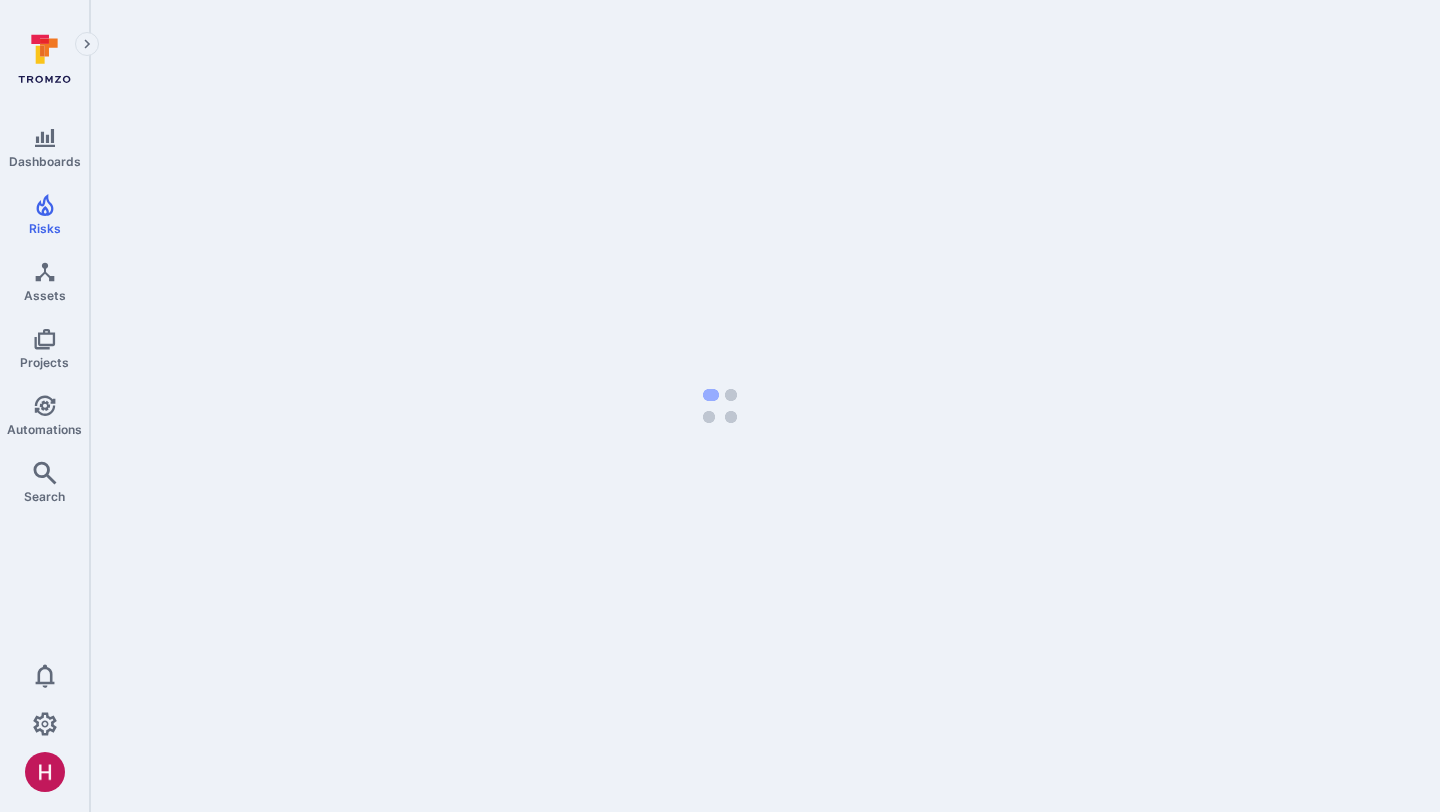 scroll, scrollTop: 0, scrollLeft: 0, axis: both 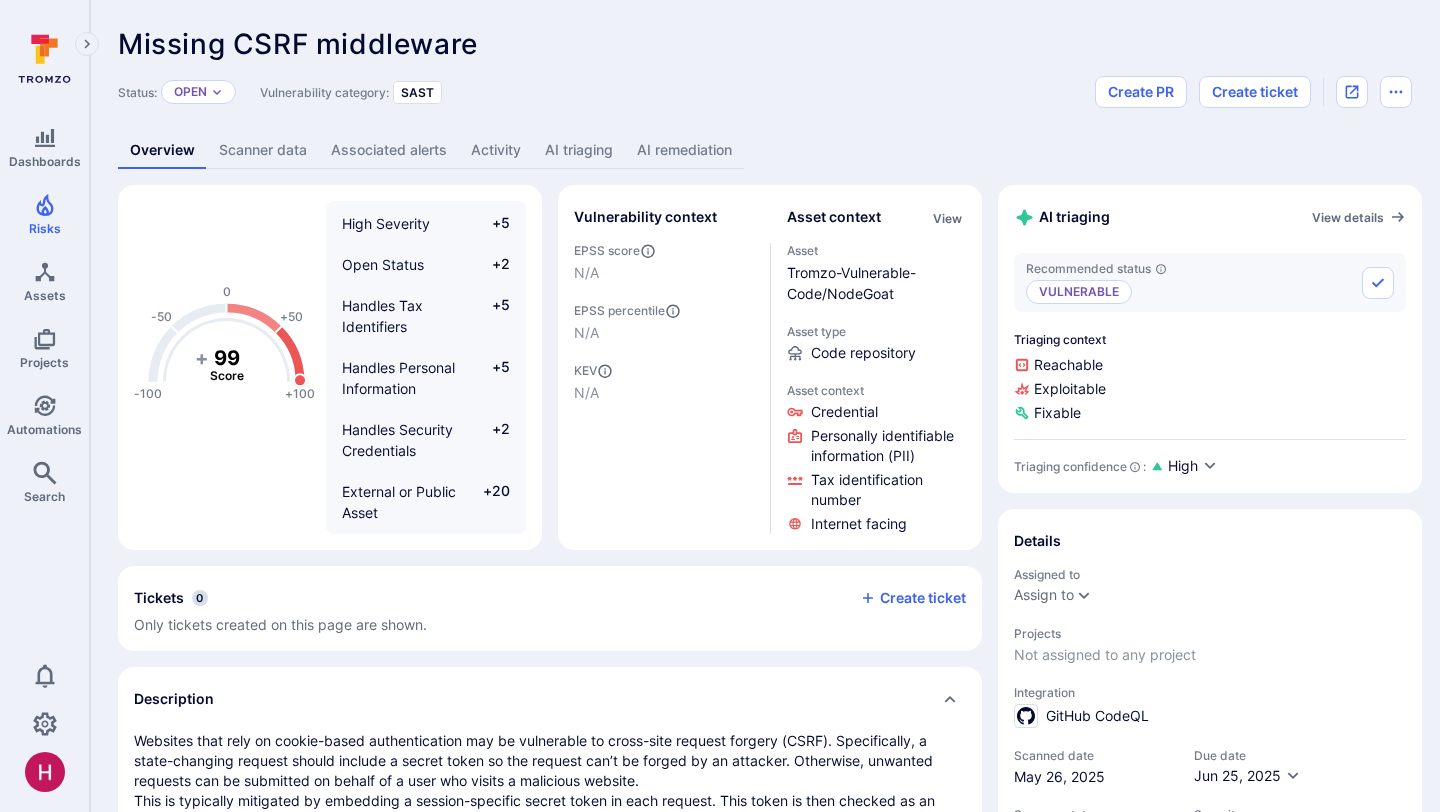 click on "AI remediation" at bounding box center [684, 150] 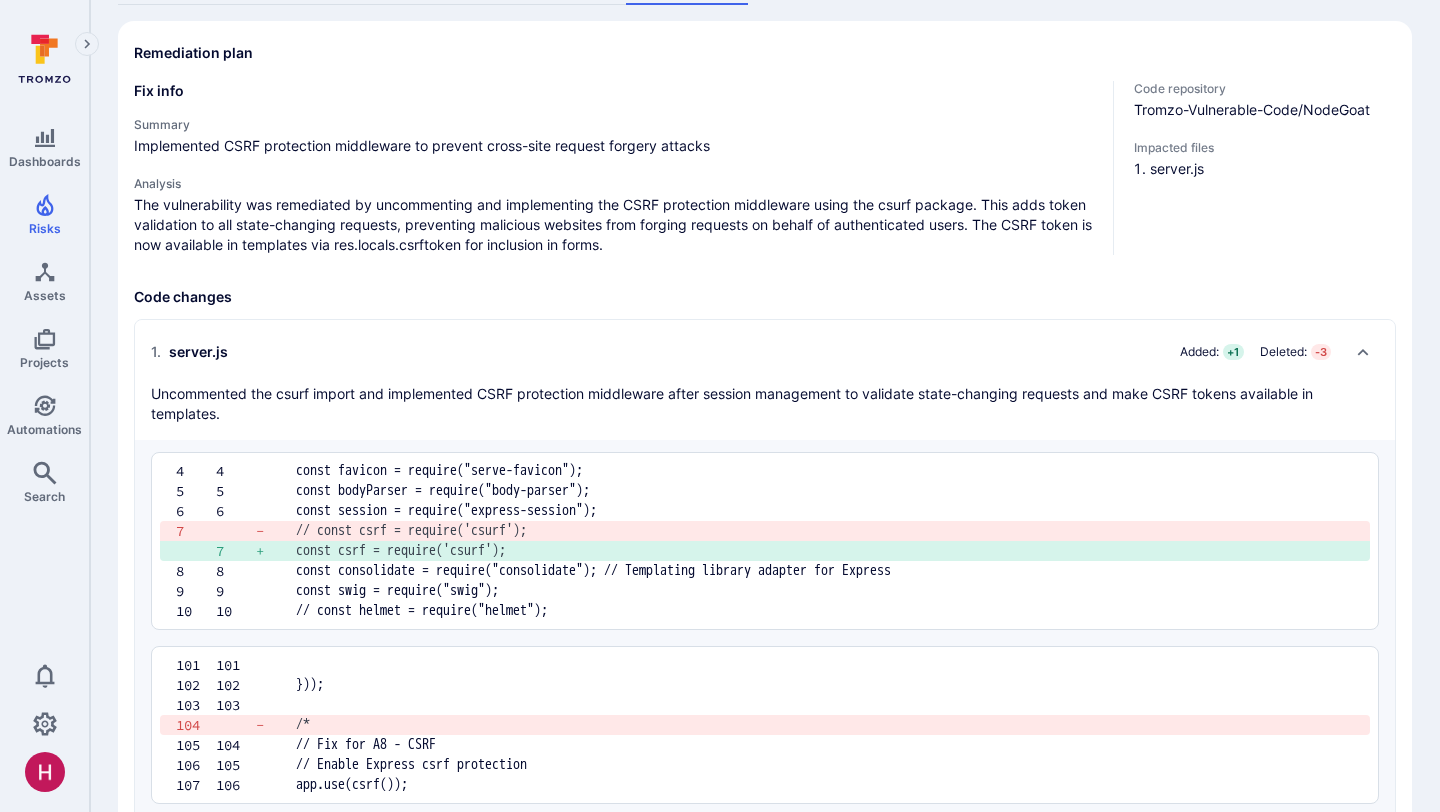scroll, scrollTop: 0, scrollLeft: 0, axis: both 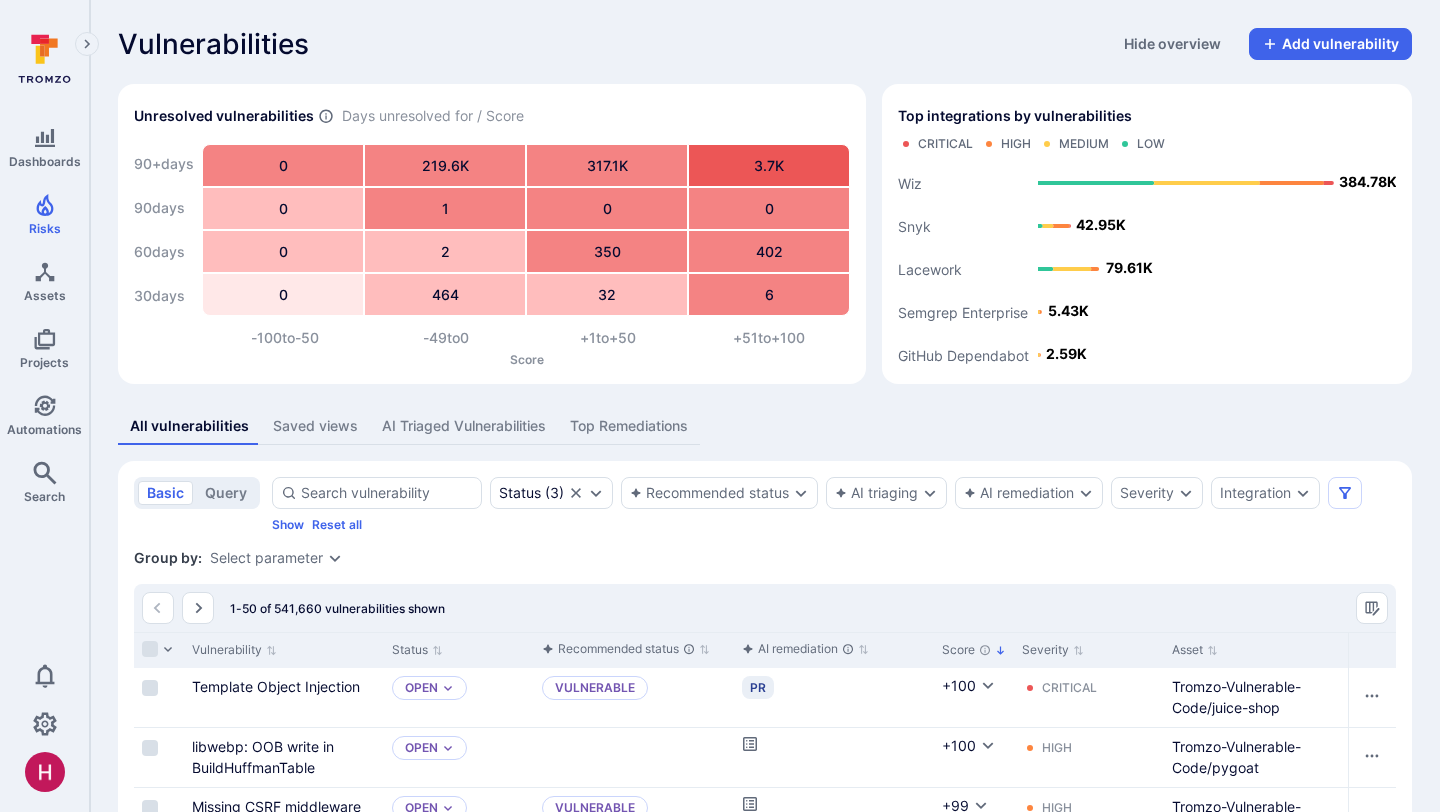 click on "AI Triaged Vulnerabilities" at bounding box center (464, 426) 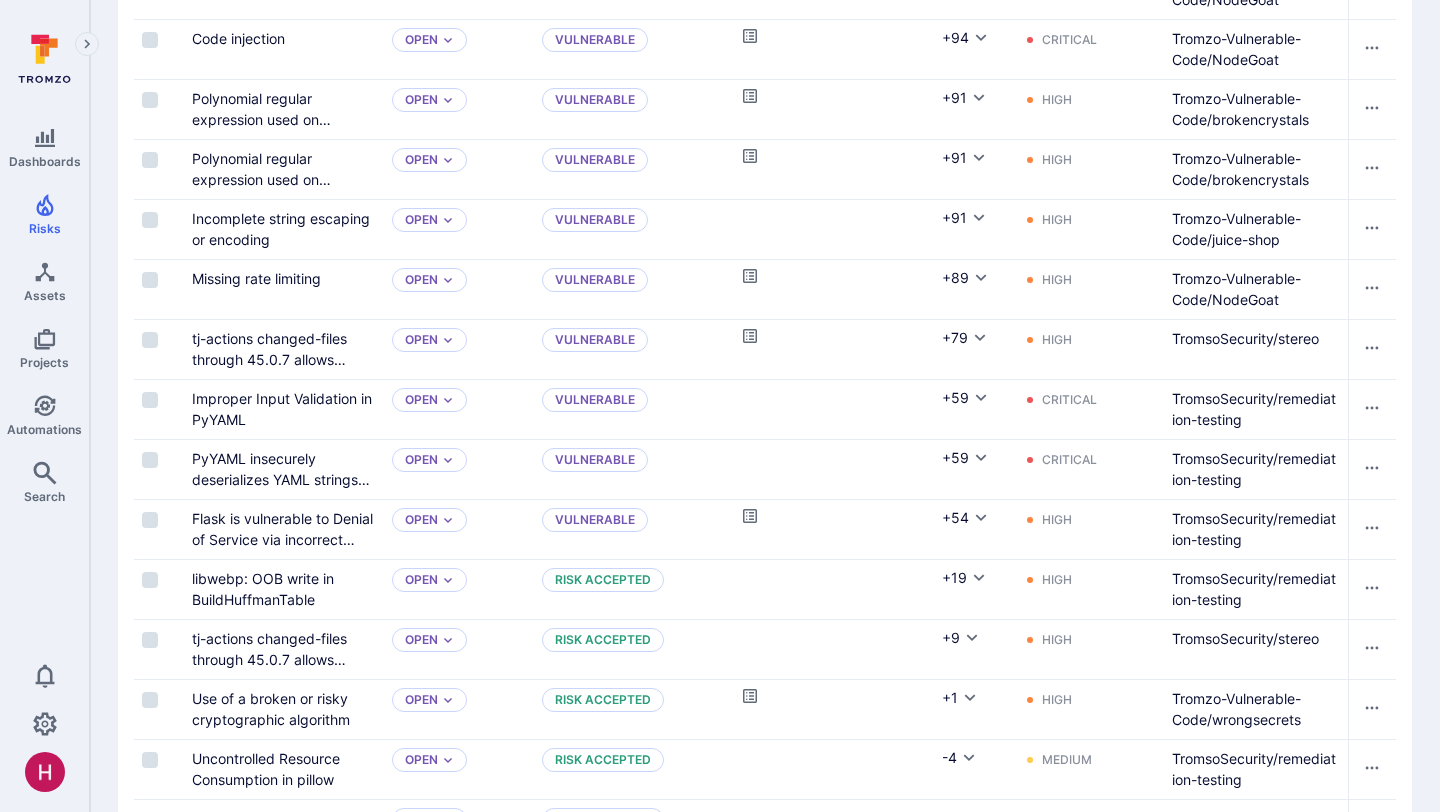 scroll, scrollTop: 1019, scrollLeft: 0, axis: vertical 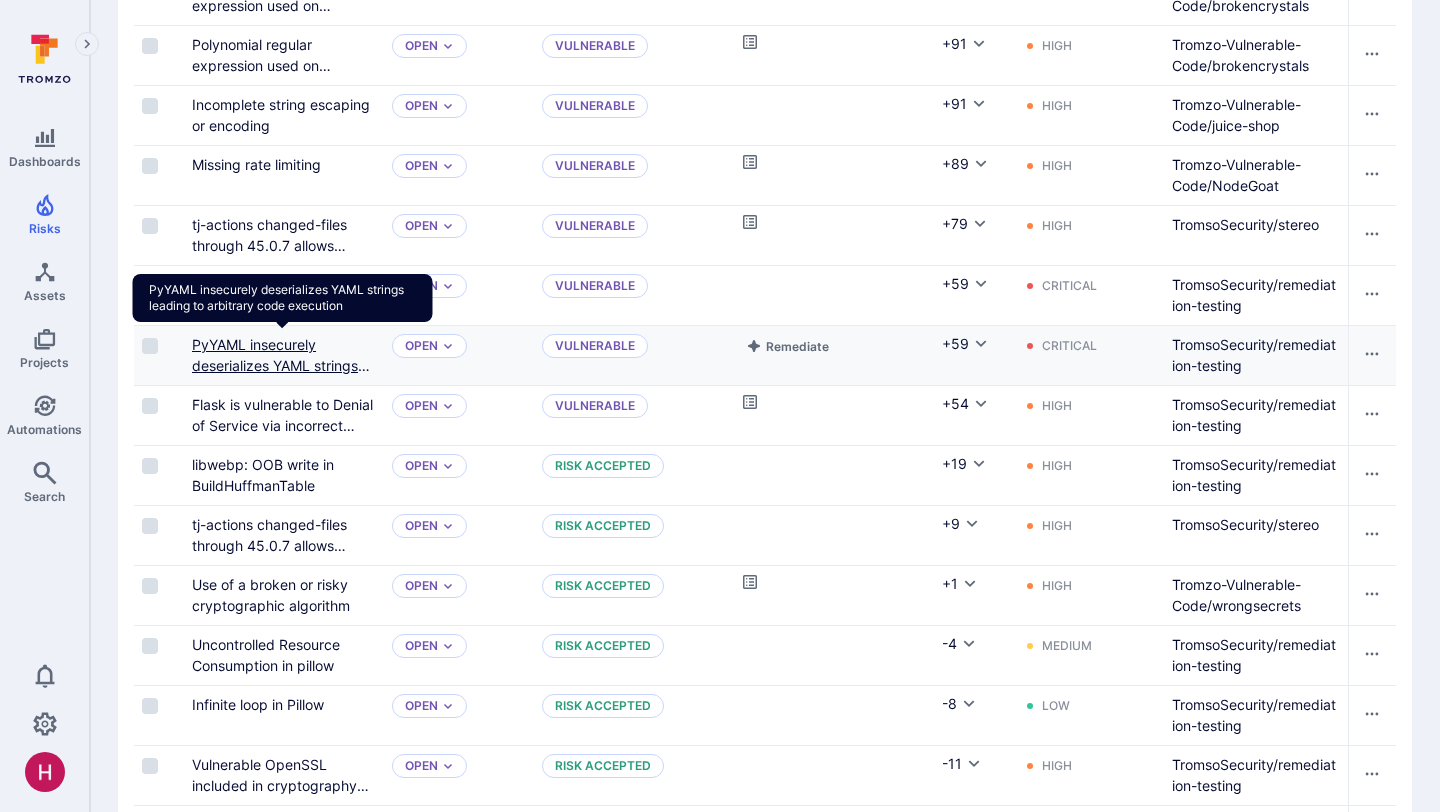 click on "PyYAML insecurely deserializes YAML strings leading to arbitrary code execution" at bounding box center (281, 376) 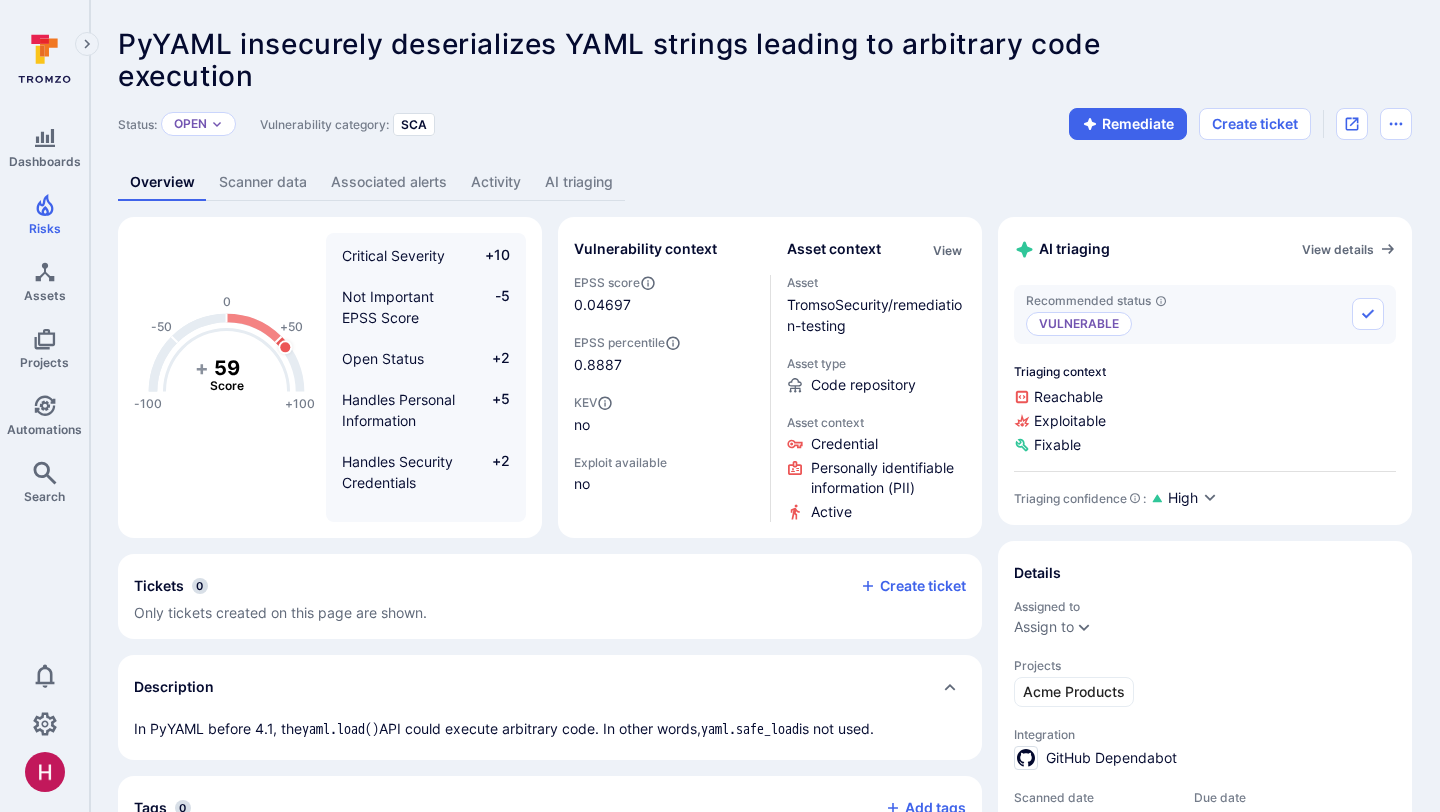 click on "AI triaging" at bounding box center [579, 182] 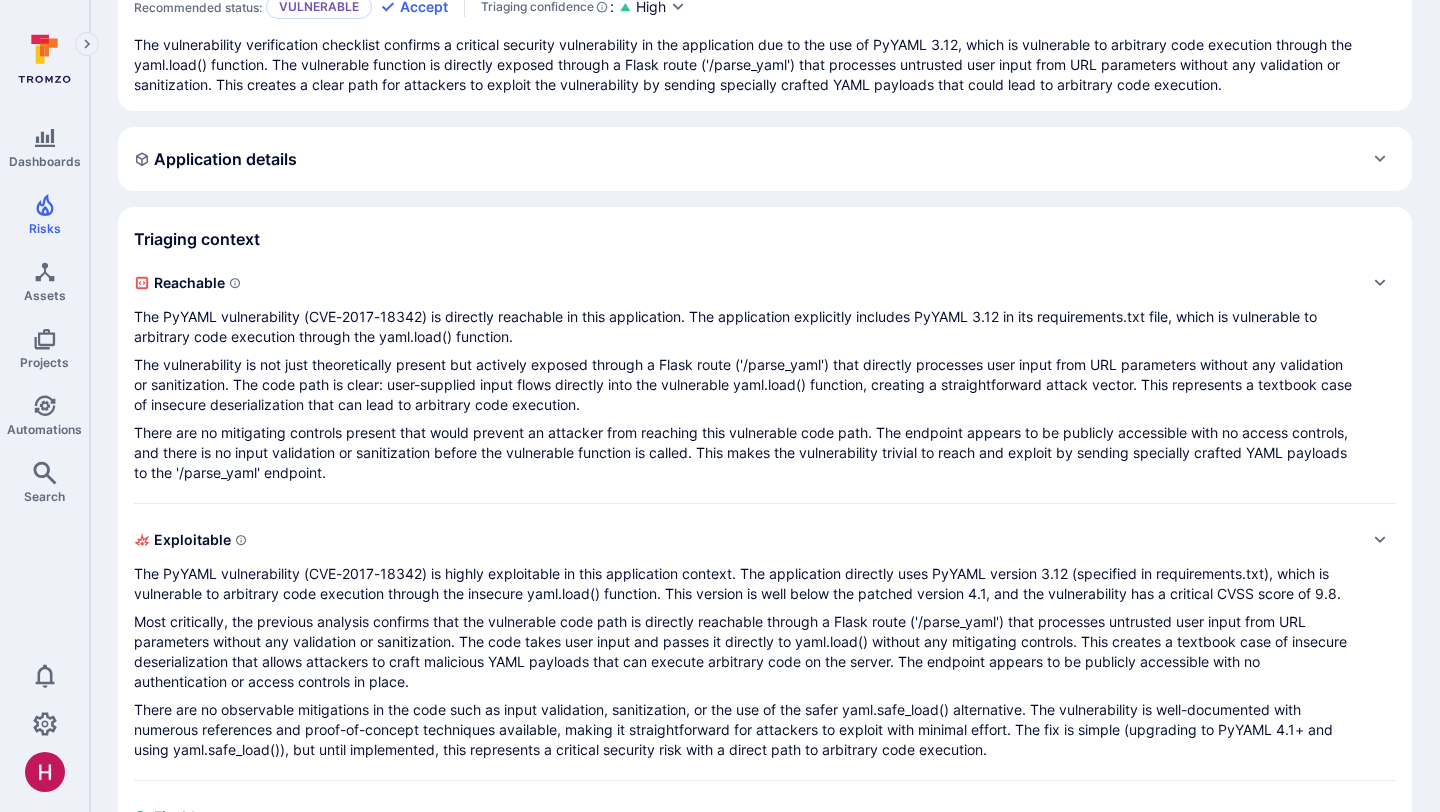 scroll, scrollTop: 145, scrollLeft: 0, axis: vertical 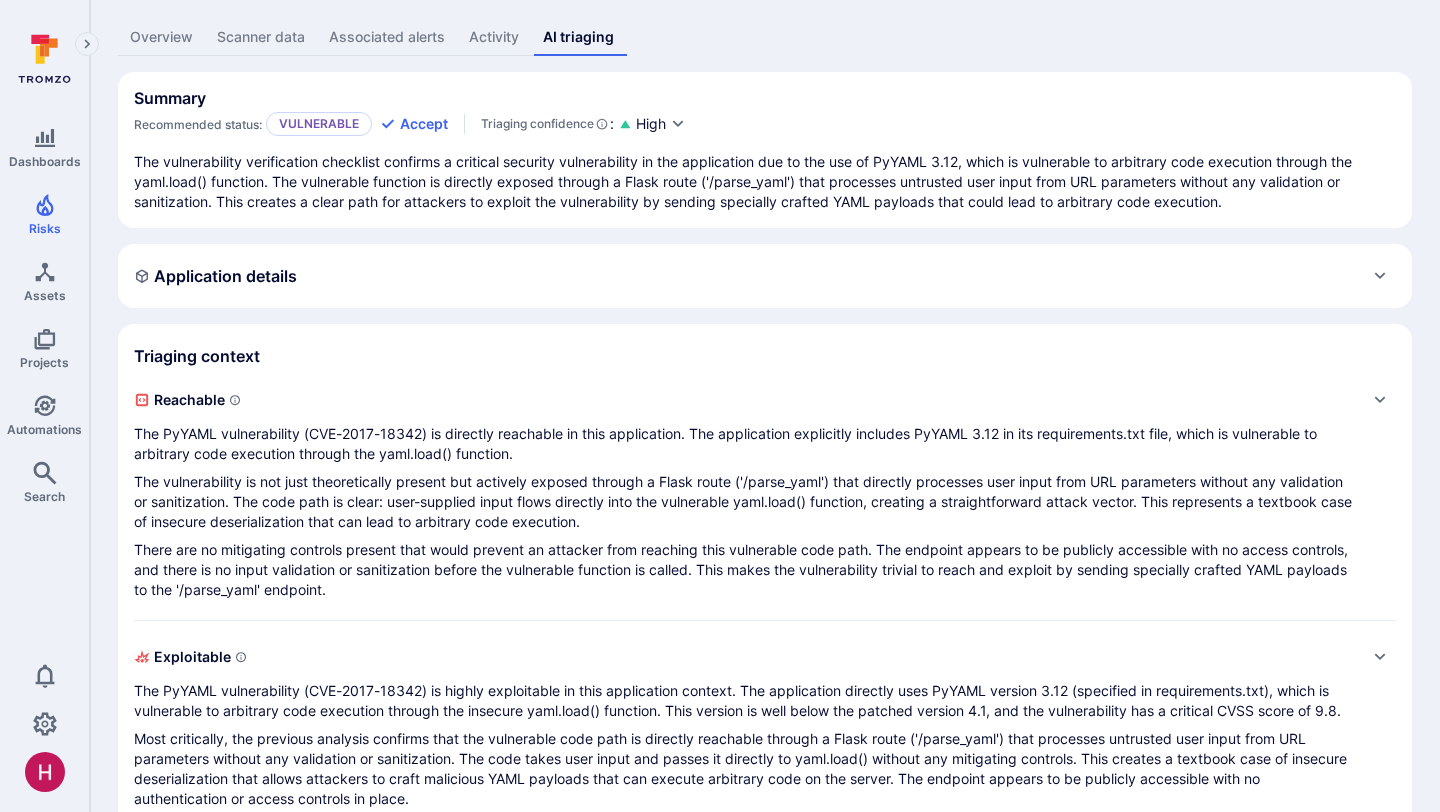 click on "The vulnerability is not just theoretically present but actively exposed through a Flask route ('/parse_yaml') that directly processes user input from URL parameters without any validation or sanitization. The code path is clear: user-supplied input flows directly into the vulnerable yaml.load() function, creating a straightforward attack vector. This represents a textbook case of insecure deserialization that can lead to arbitrary code execution." at bounding box center [745, 502] 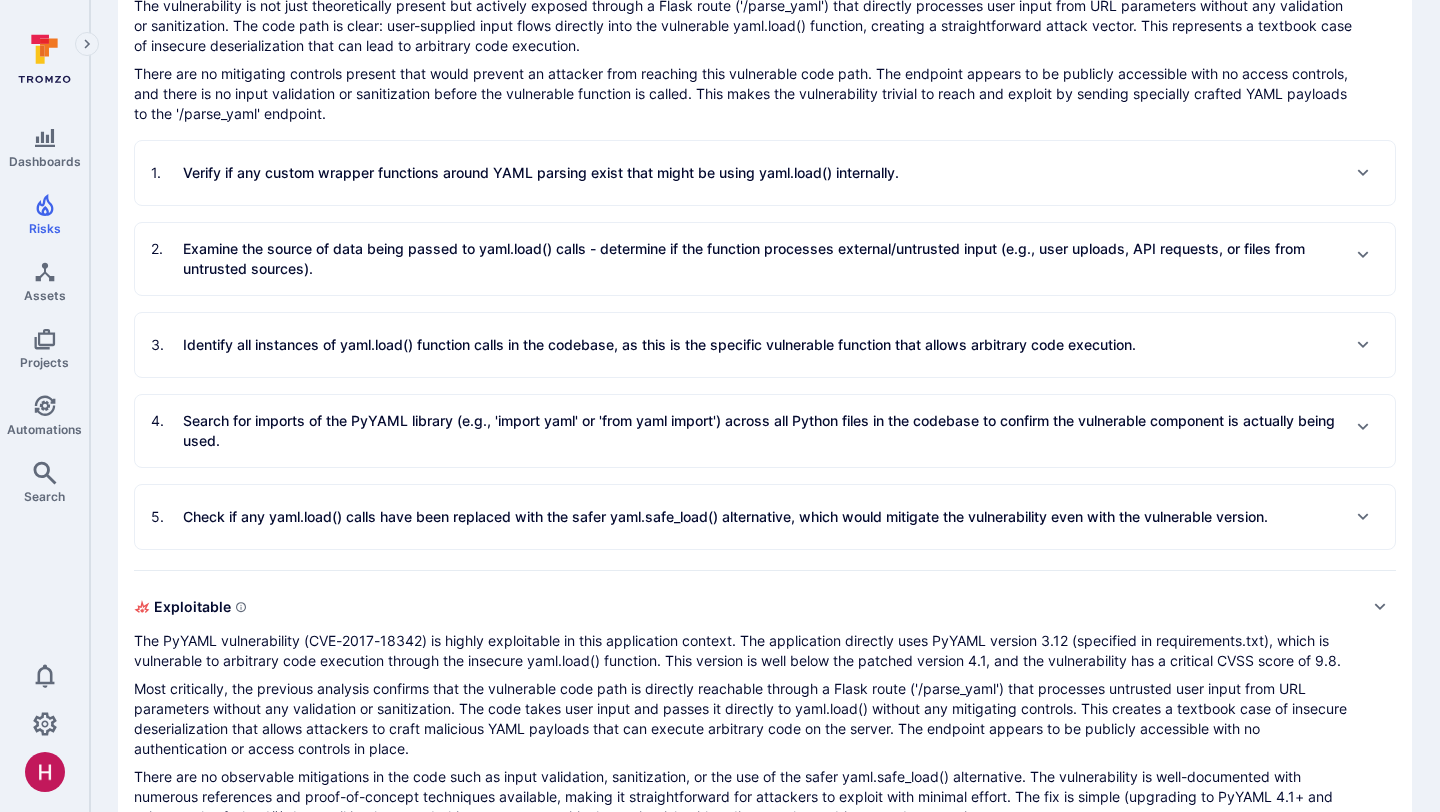 scroll, scrollTop: 761, scrollLeft: 0, axis: vertical 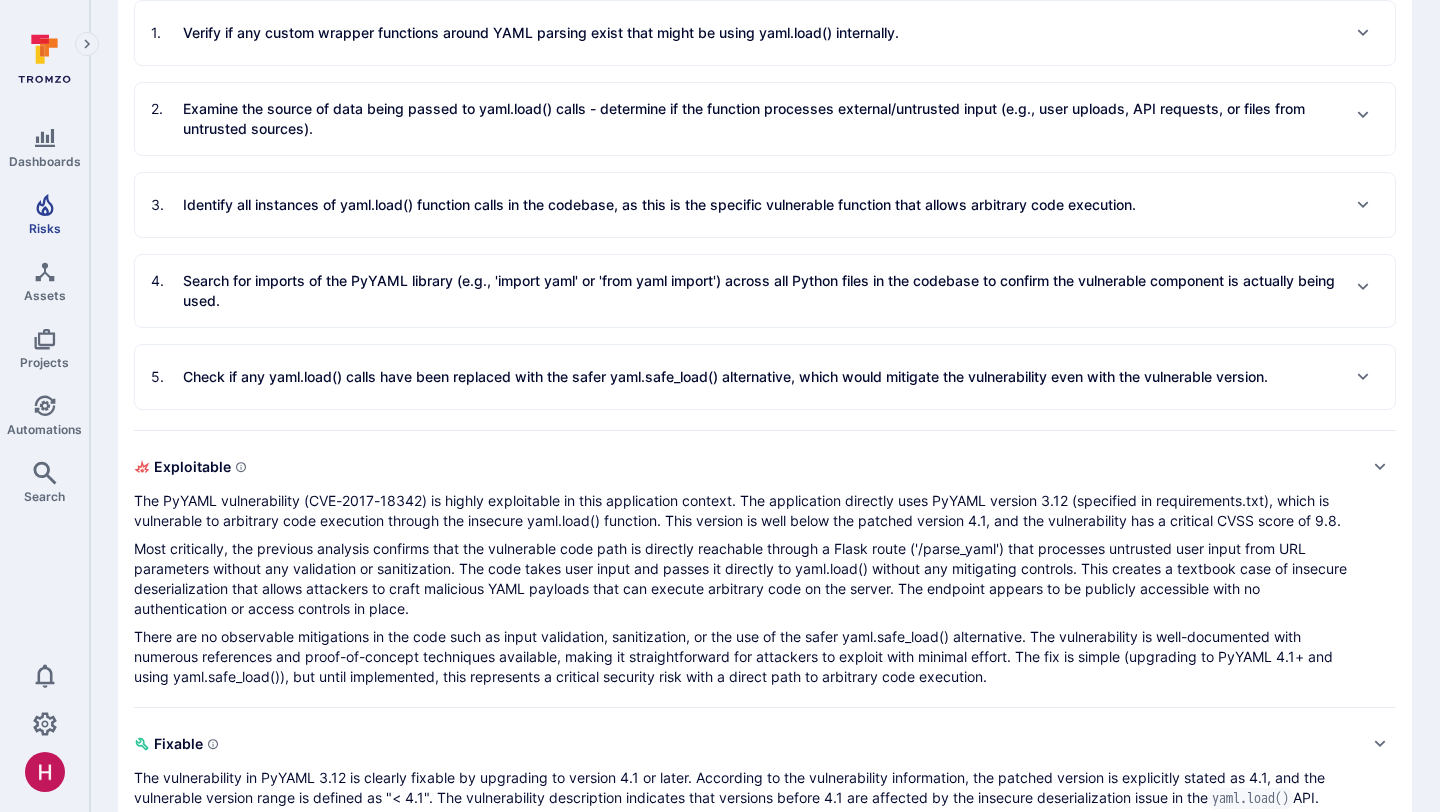 click on "Risks" at bounding box center [44, 214] 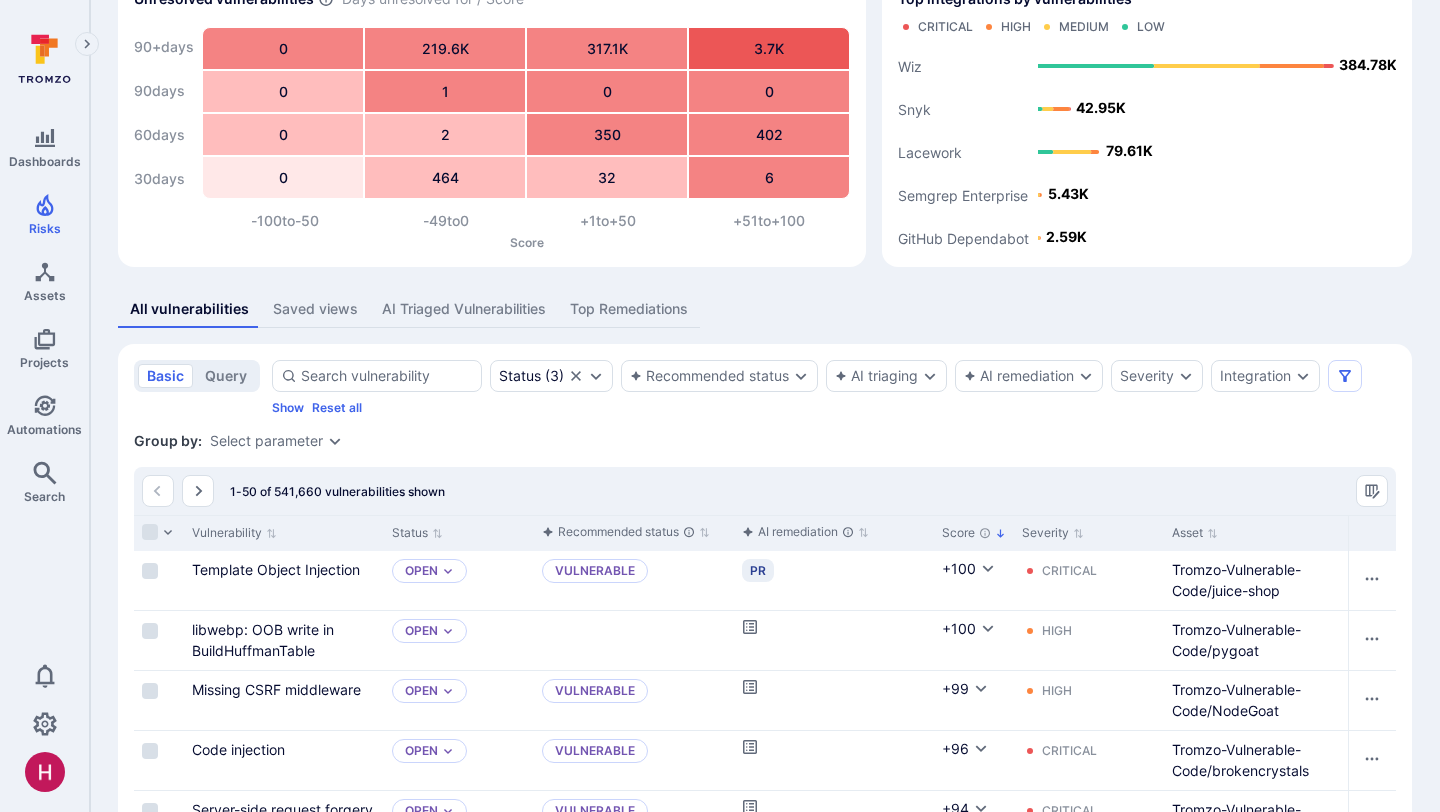 scroll, scrollTop: 0, scrollLeft: 0, axis: both 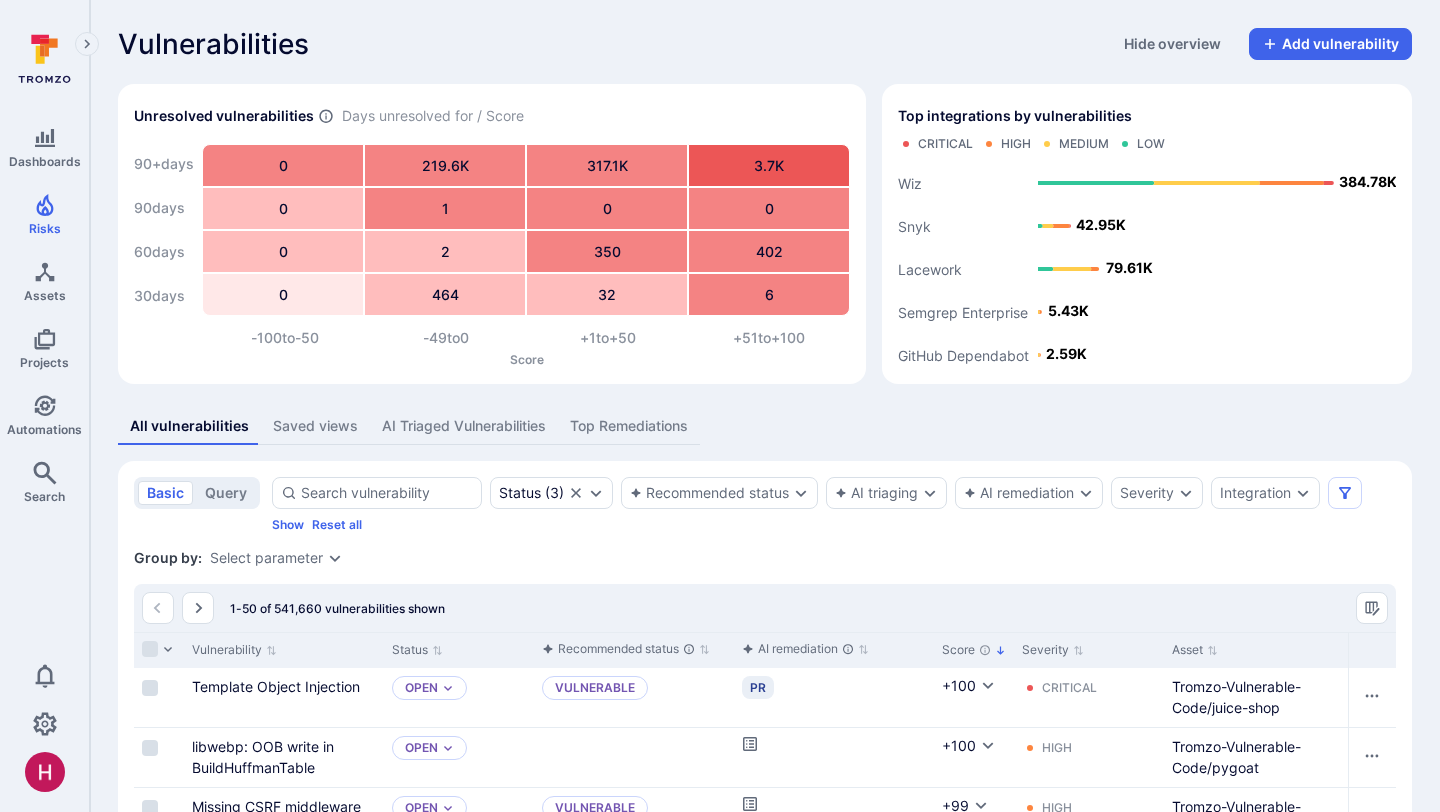click at bounding box center (49, 48) 